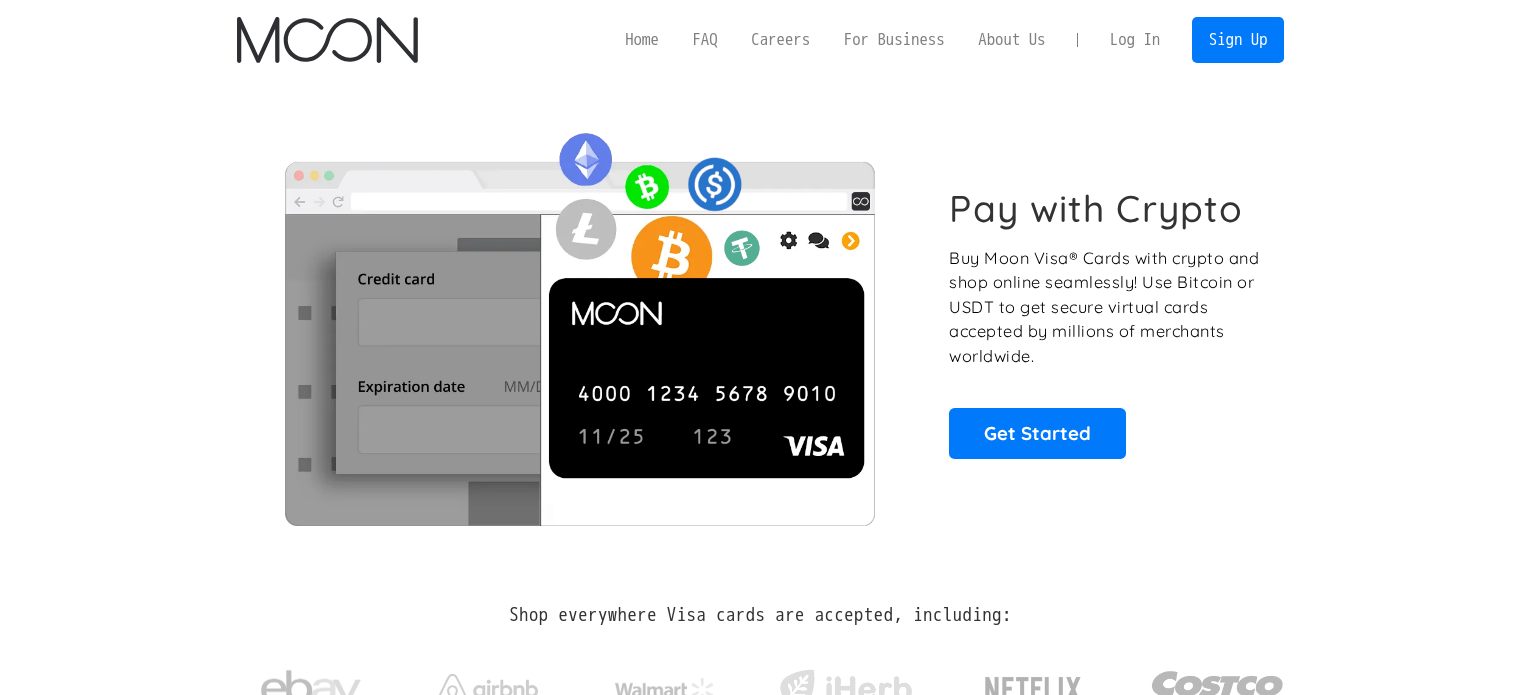 scroll, scrollTop: 0, scrollLeft: 0, axis: both 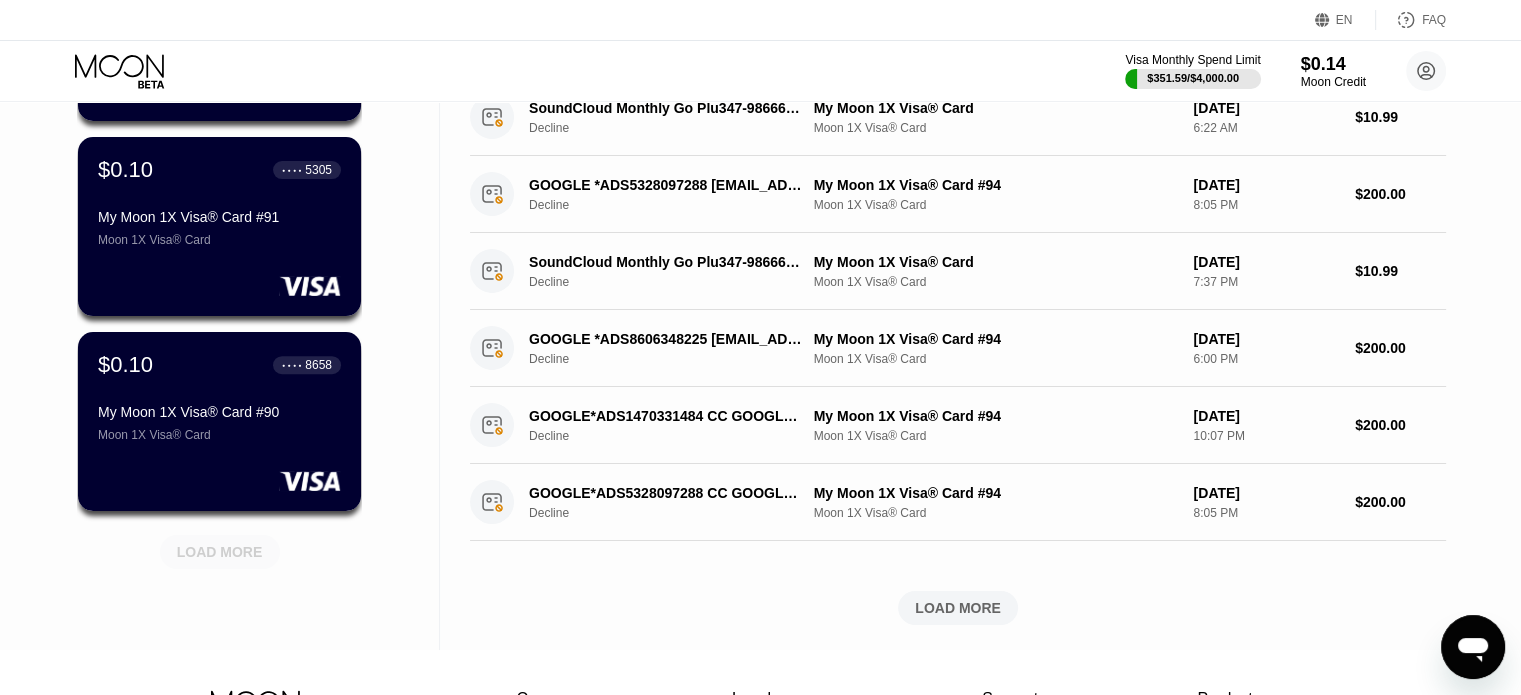 click on "LOAD MORE" at bounding box center (220, 552) 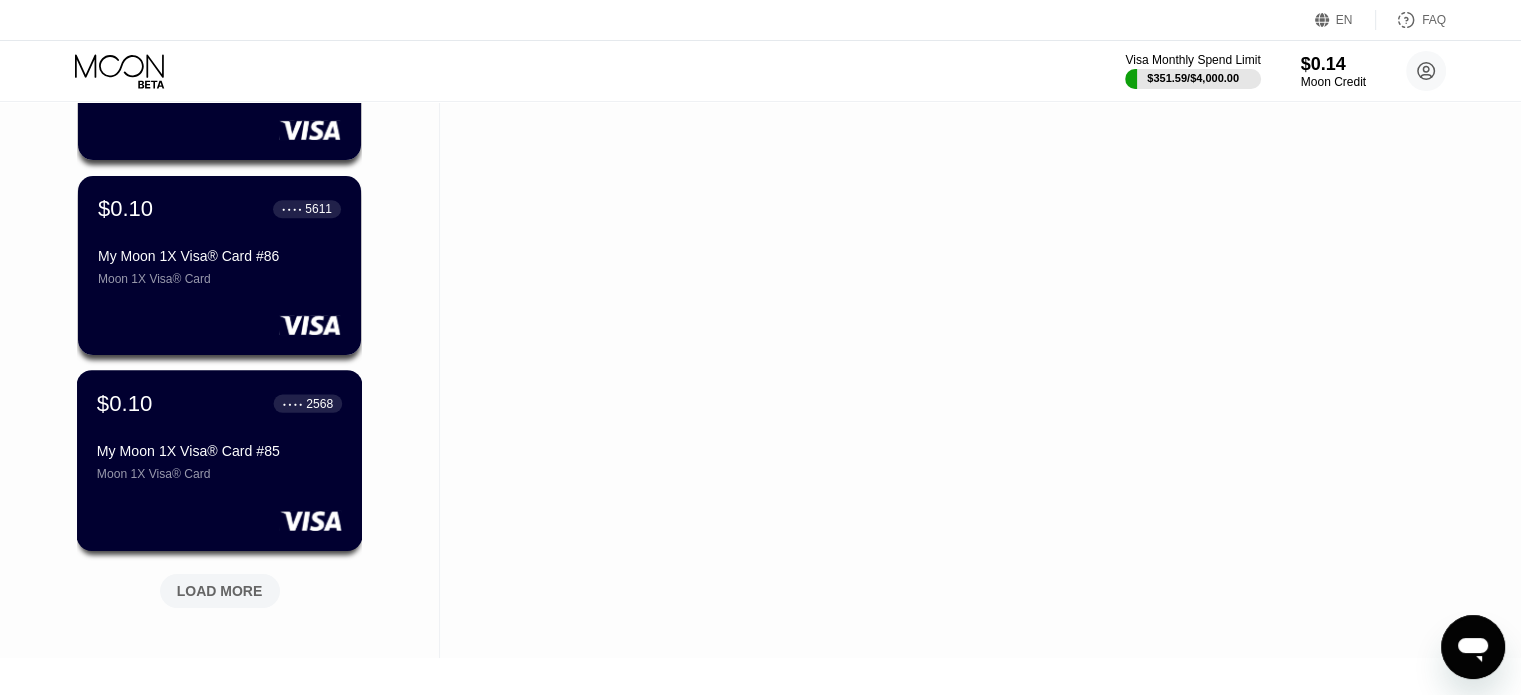 scroll, scrollTop: 1700, scrollLeft: 0, axis: vertical 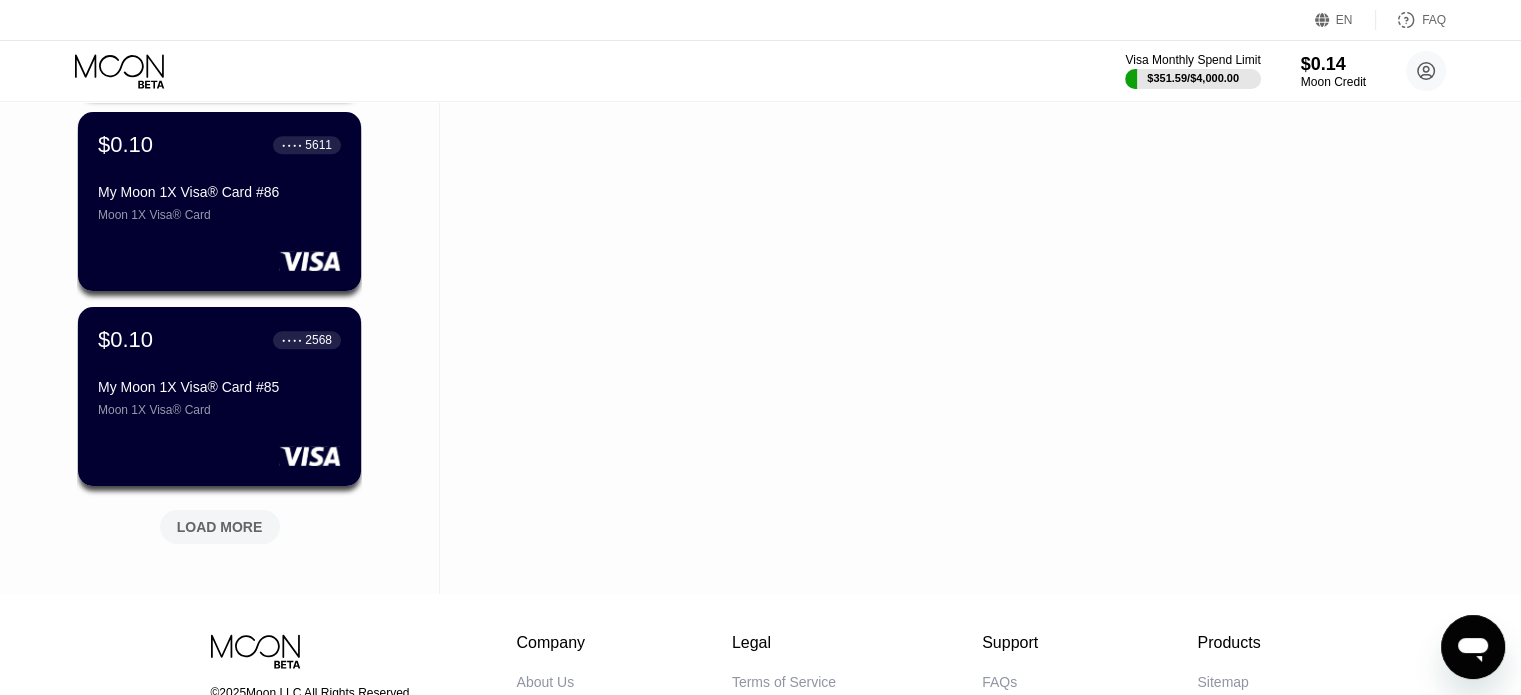 click on "LOAD MORE" at bounding box center [220, 527] 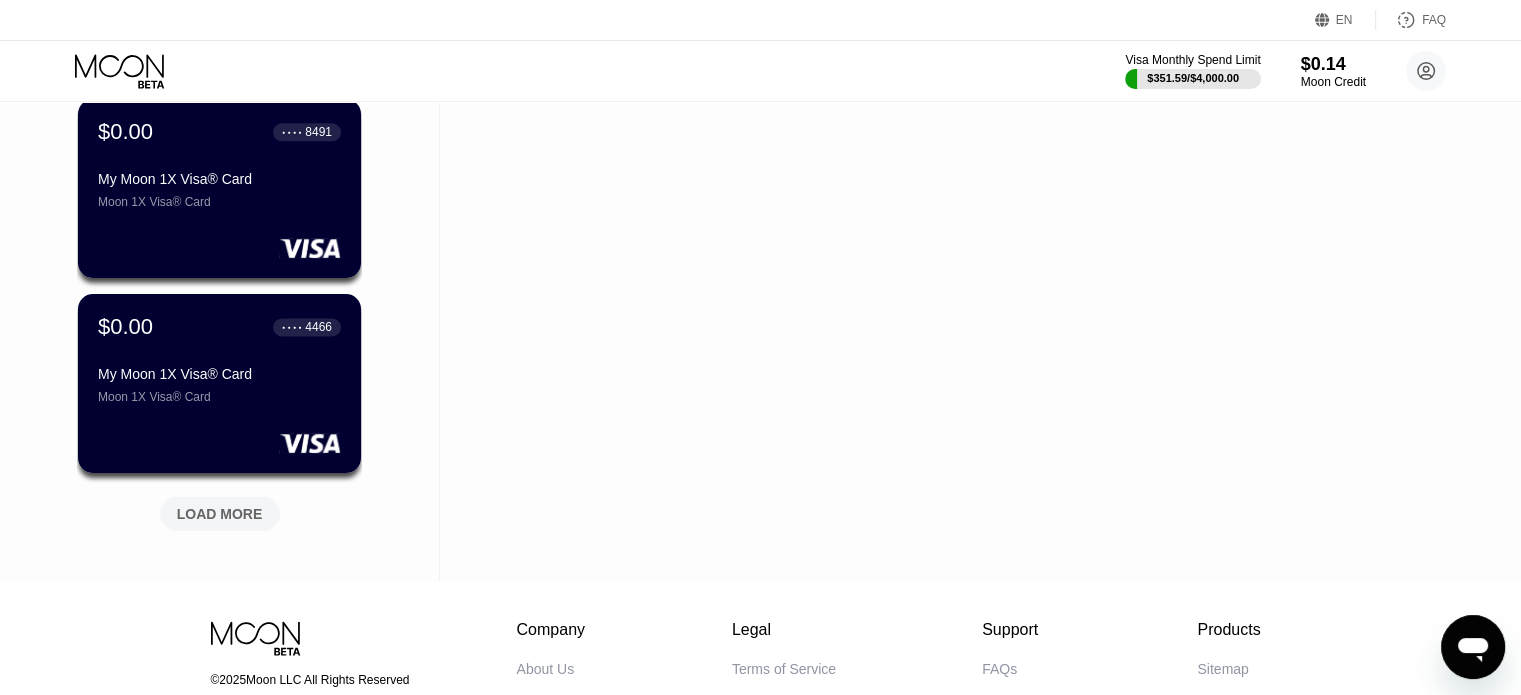 scroll, scrollTop: 2700, scrollLeft: 0, axis: vertical 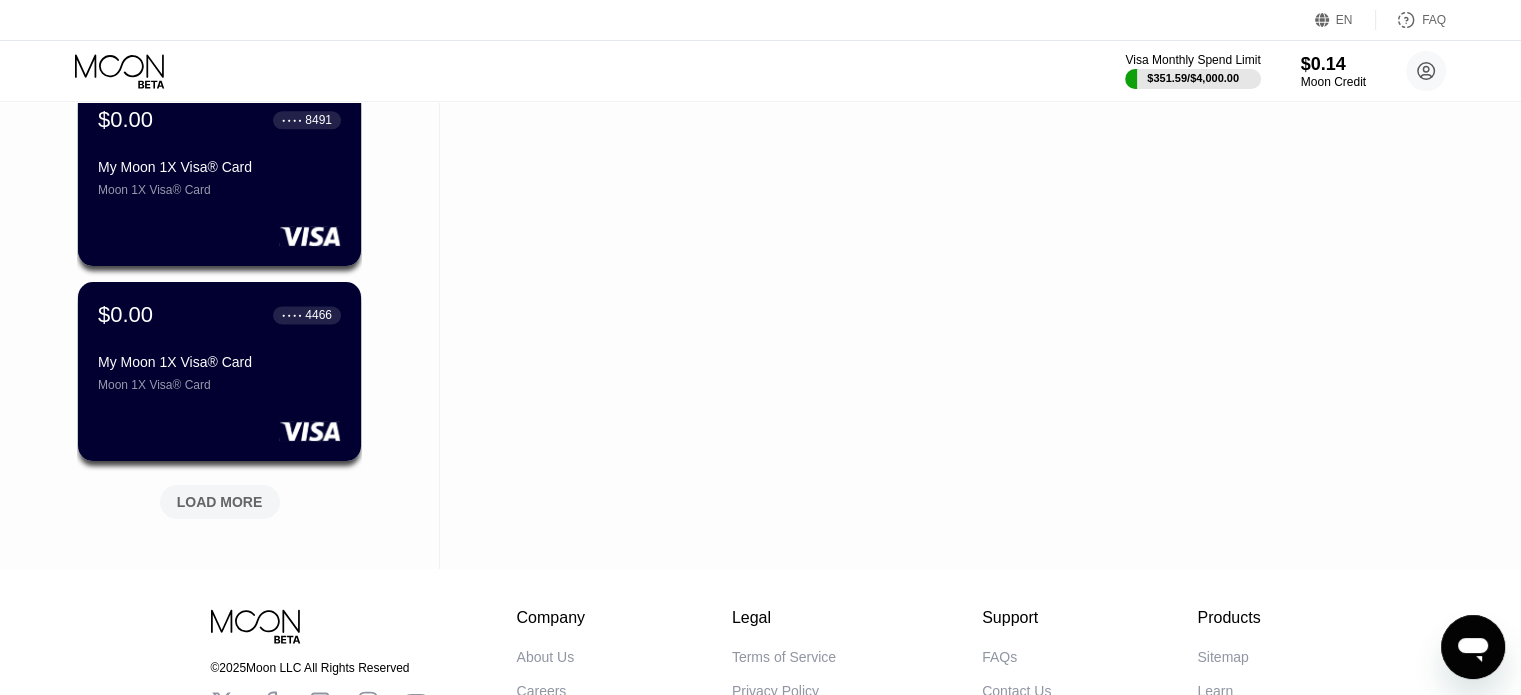 click on "LOAD MORE" at bounding box center (220, 502) 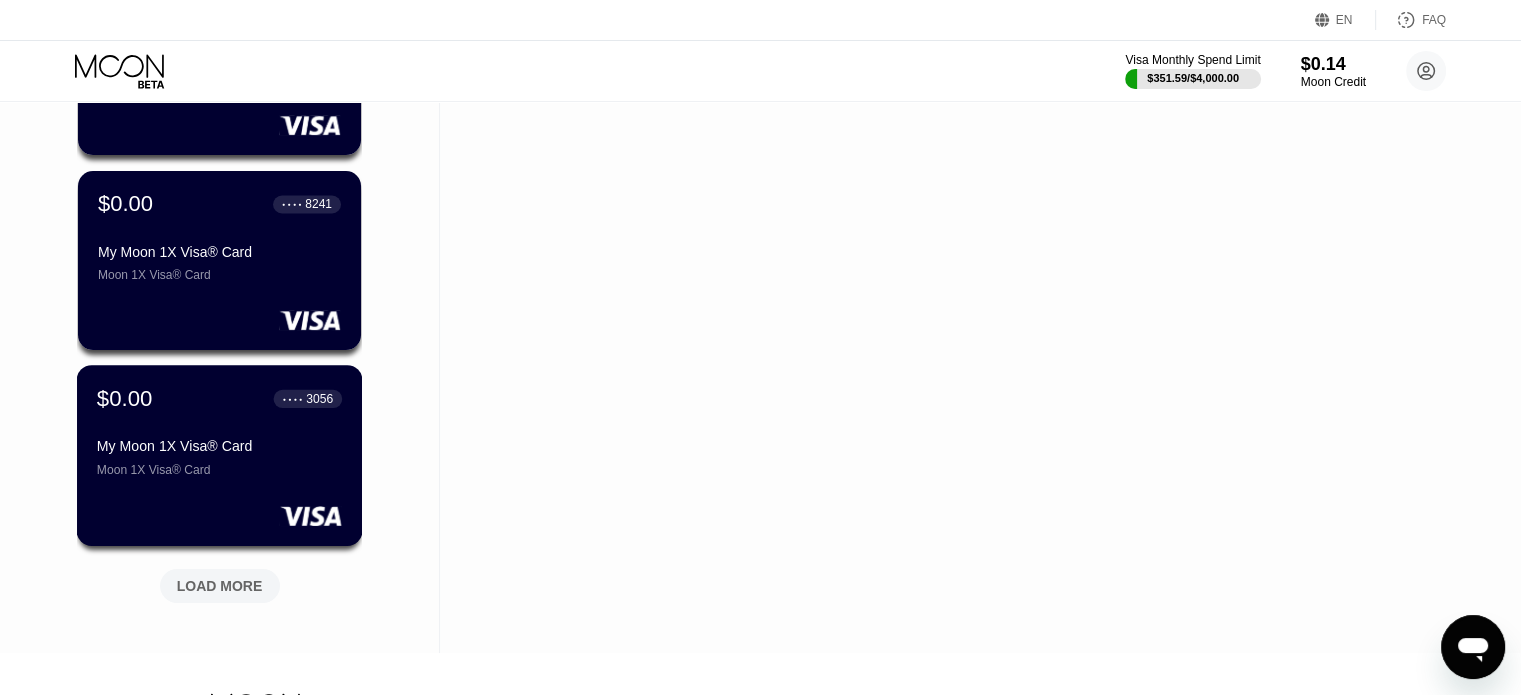 scroll, scrollTop: 3855, scrollLeft: 0, axis: vertical 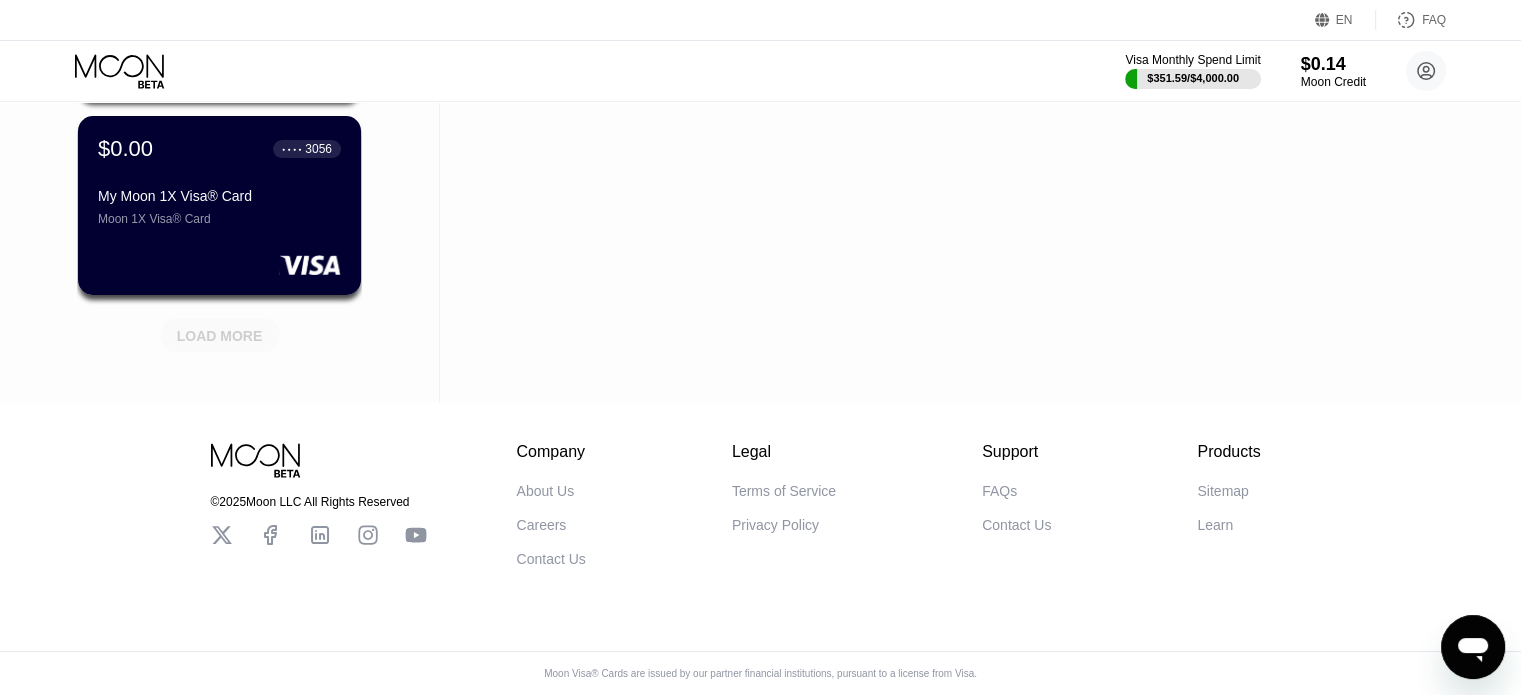 click on "LOAD MORE" at bounding box center [220, 336] 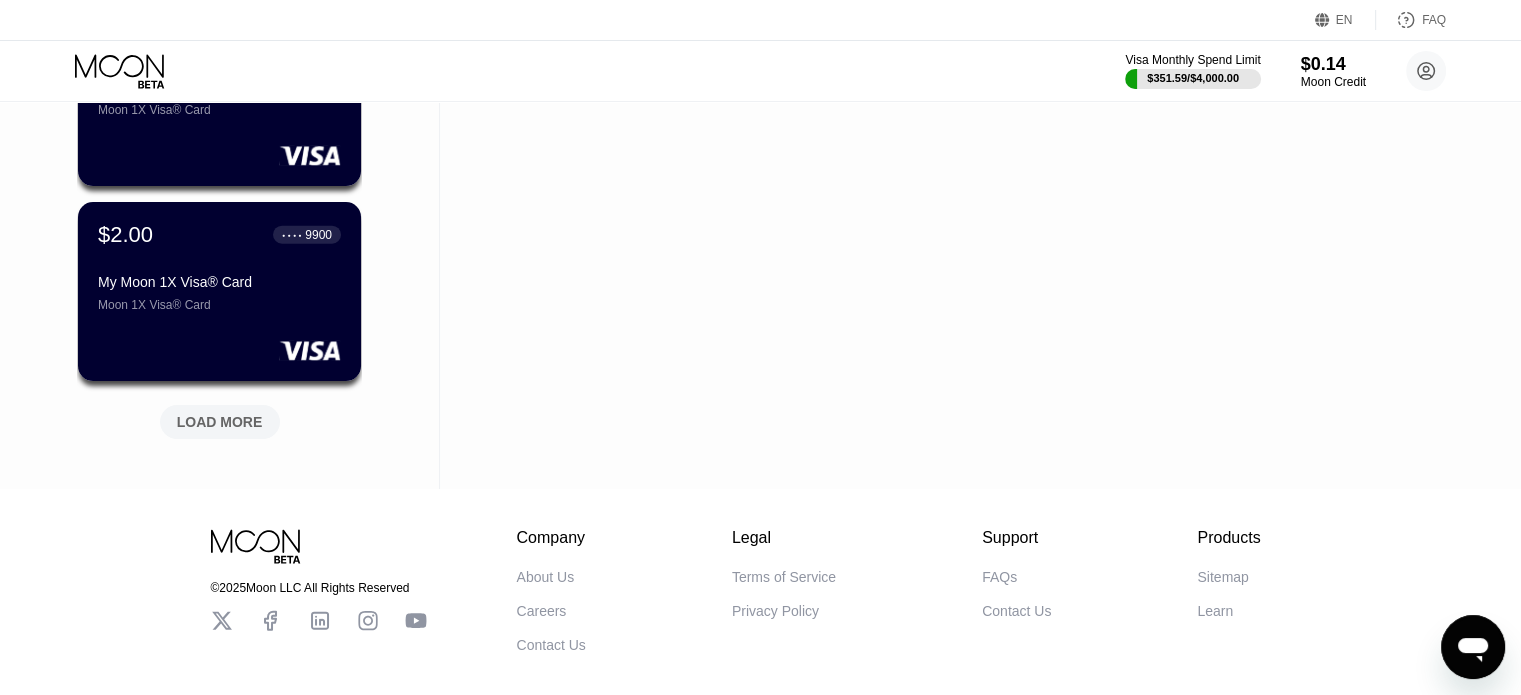 scroll, scrollTop: 4755, scrollLeft: 0, axis: vertical 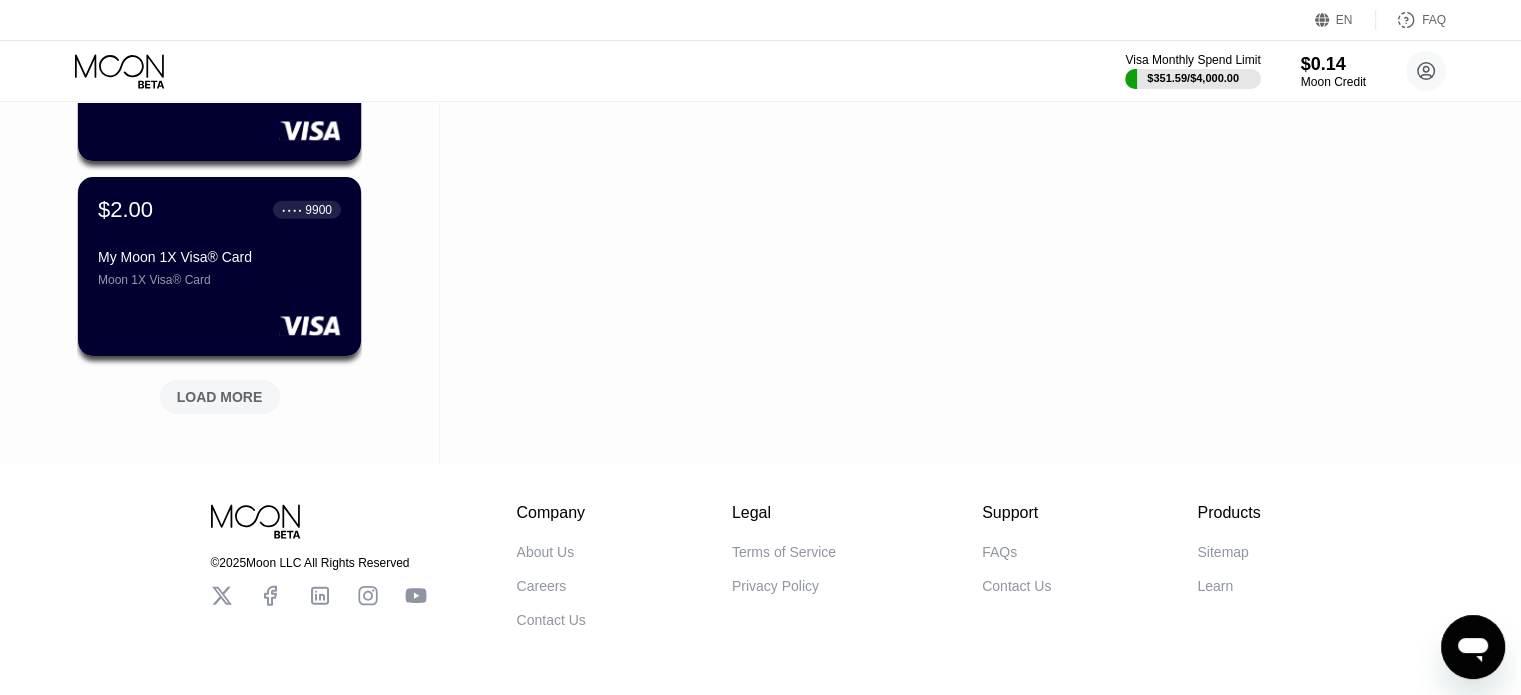 click on "LOAD MORE" at bounding box center [220, 397] 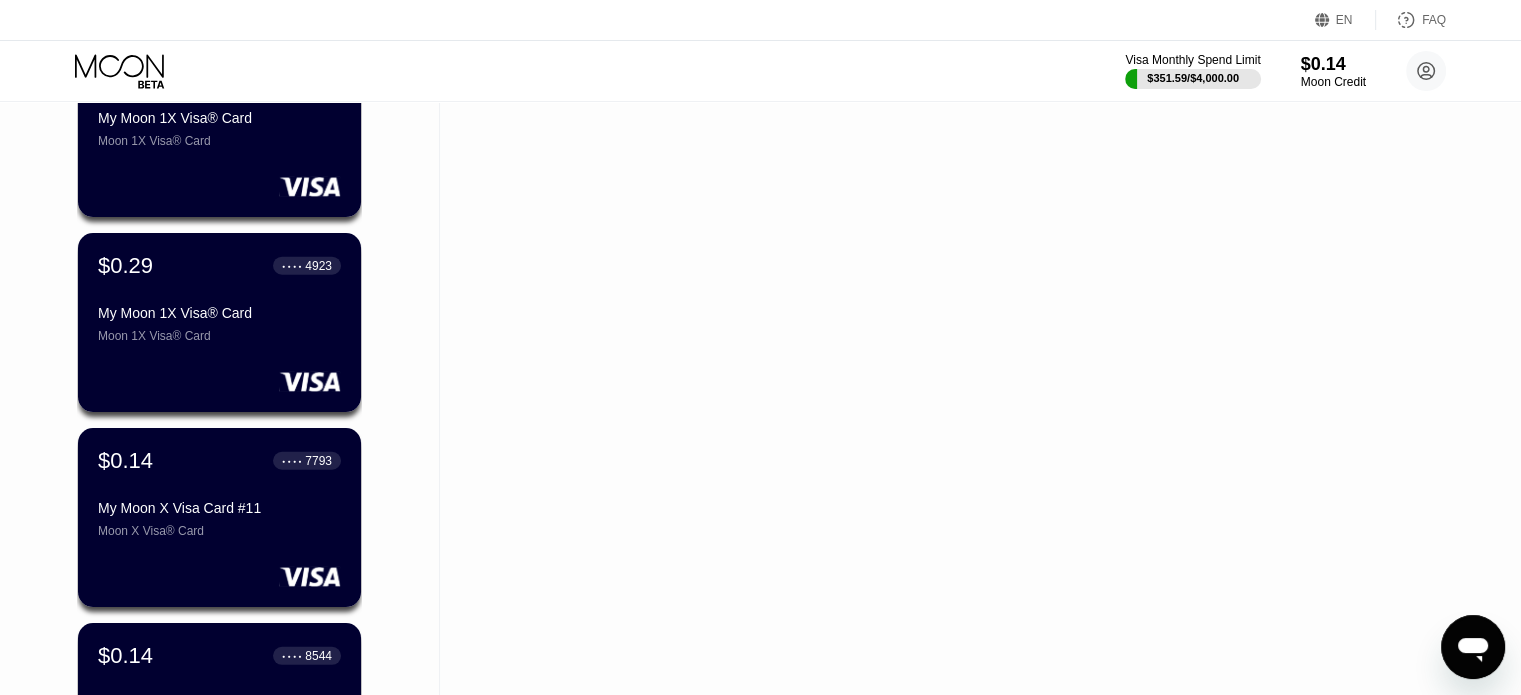scroll, scrollTop: 5655, scrollLeft: 0, axis: vertical 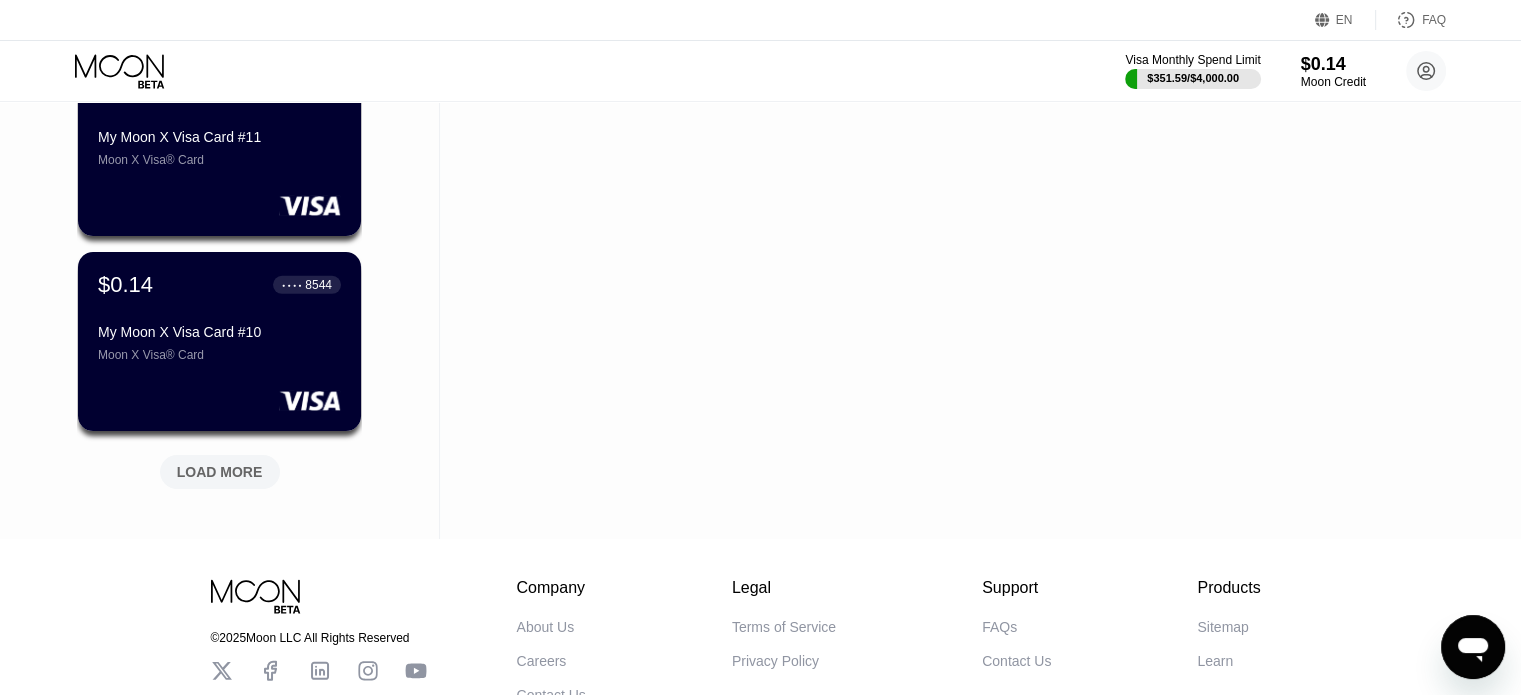 click on "LOAD MORE" at bounding box center (220, 472) 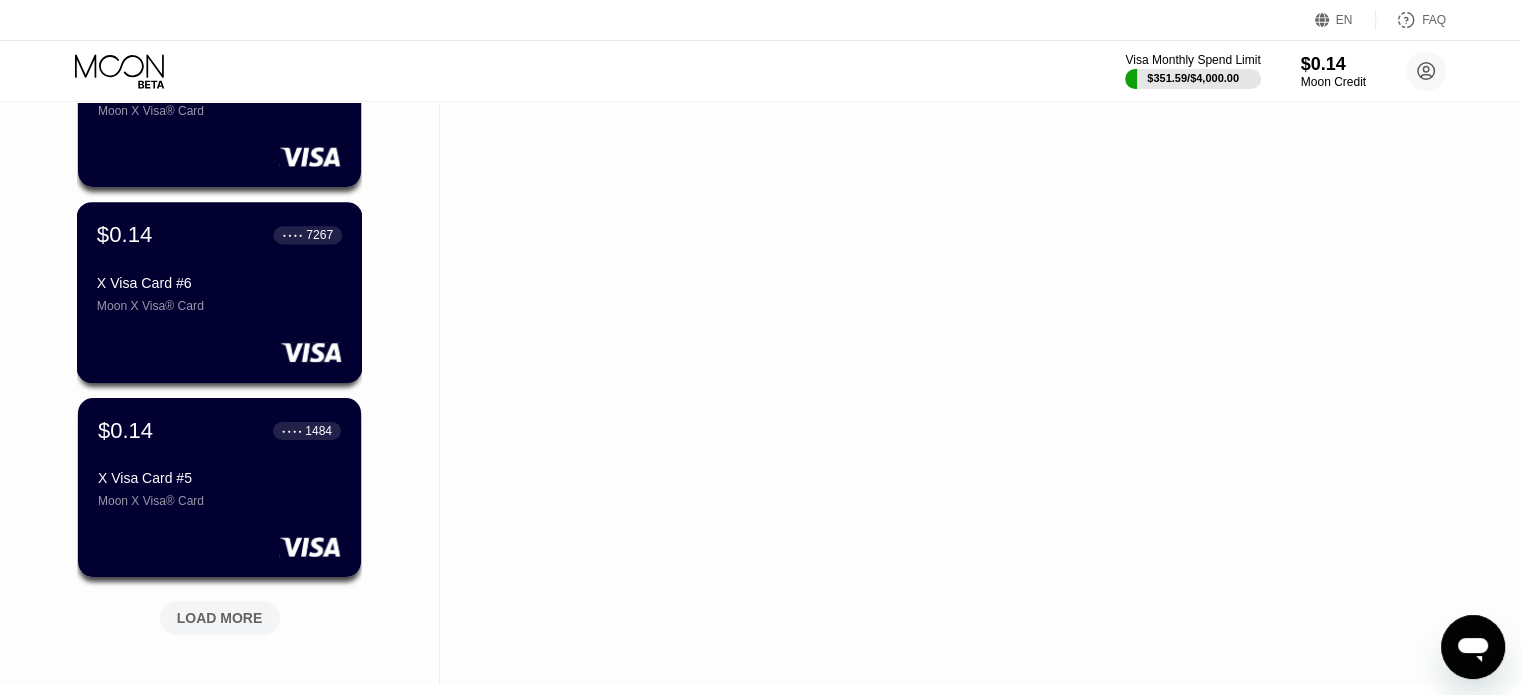 scroll, scrollTop: 6780, scrollLeft: 0, axis: vertical 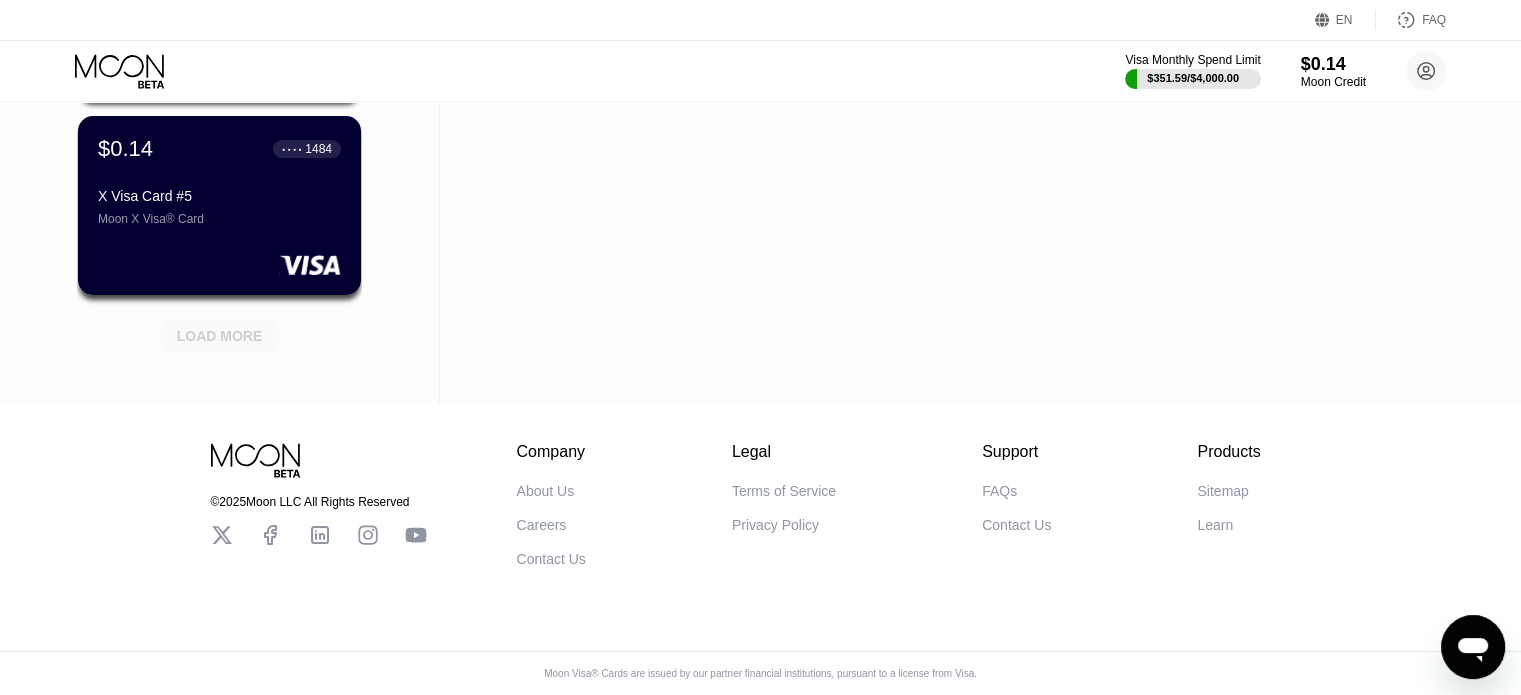 click on "LOAD MORE" at bounding box center (220, 336) 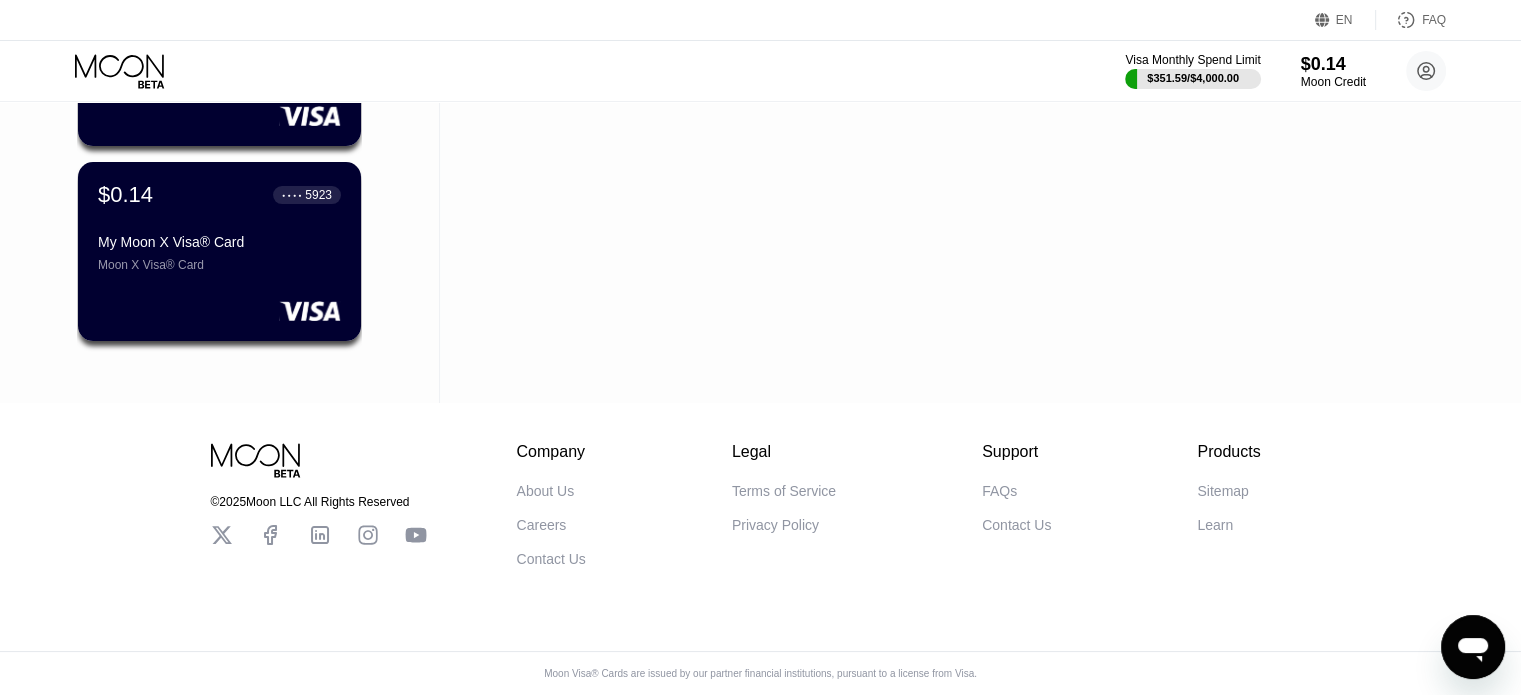 scroll, scrollTop: 0, scrollLeft: 0, axis: both 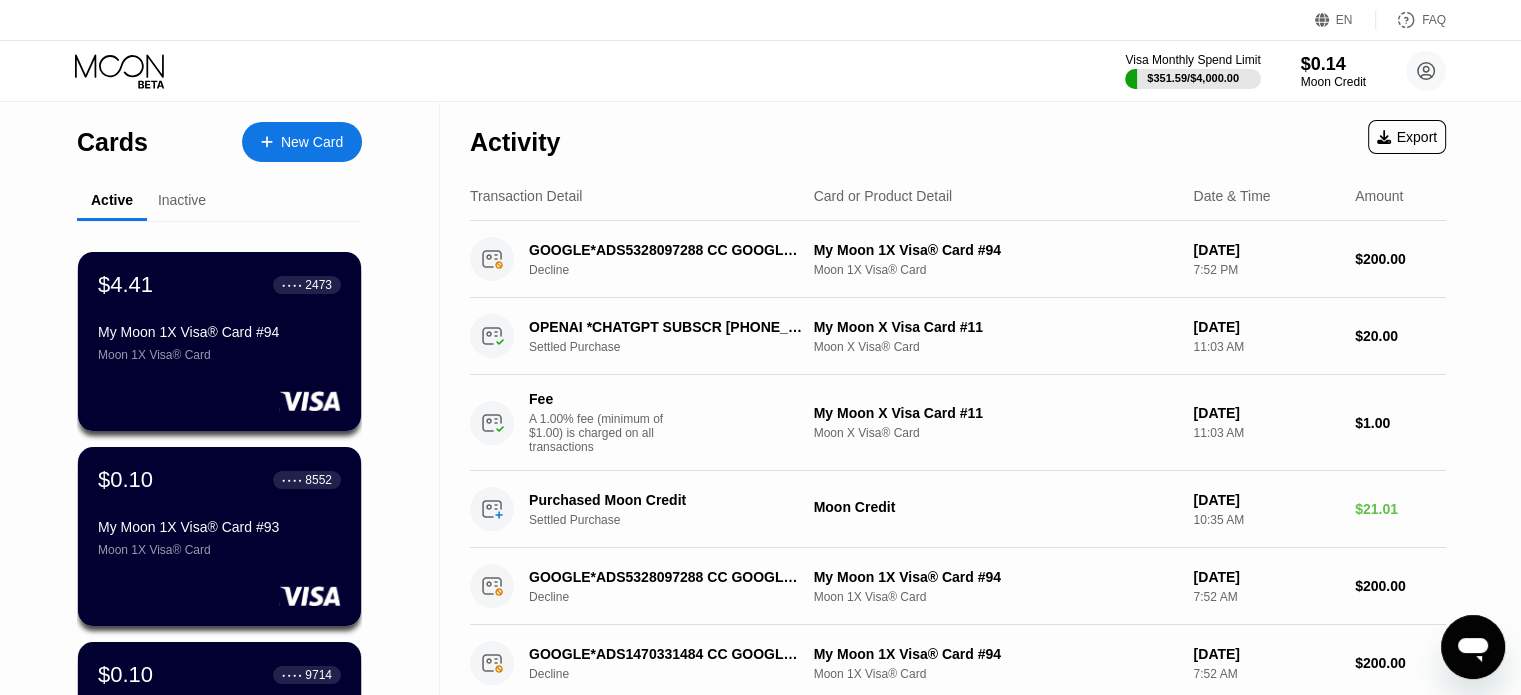 drag, startPoint x: 1446, startPoint y: 0, endPoint x: 1084, endPoint y: 51, distance: 365.5749 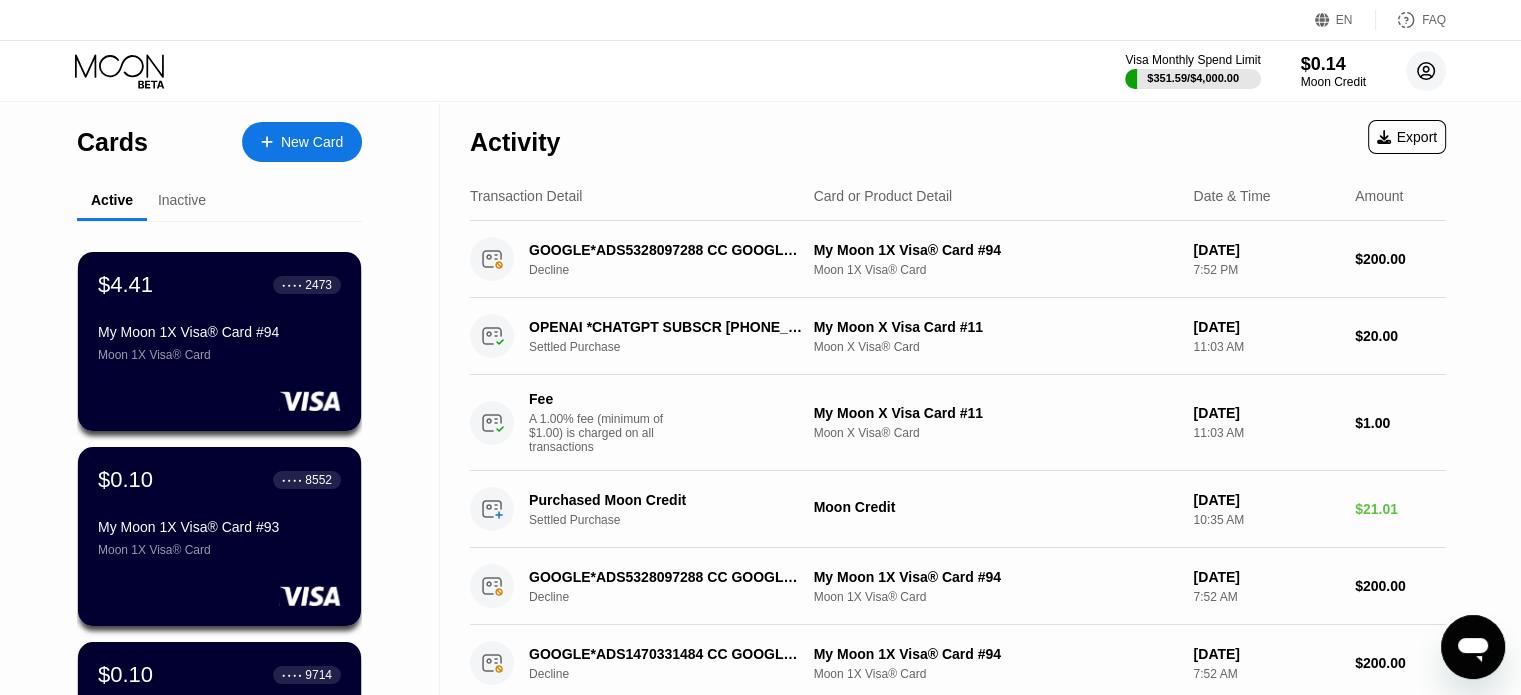 click 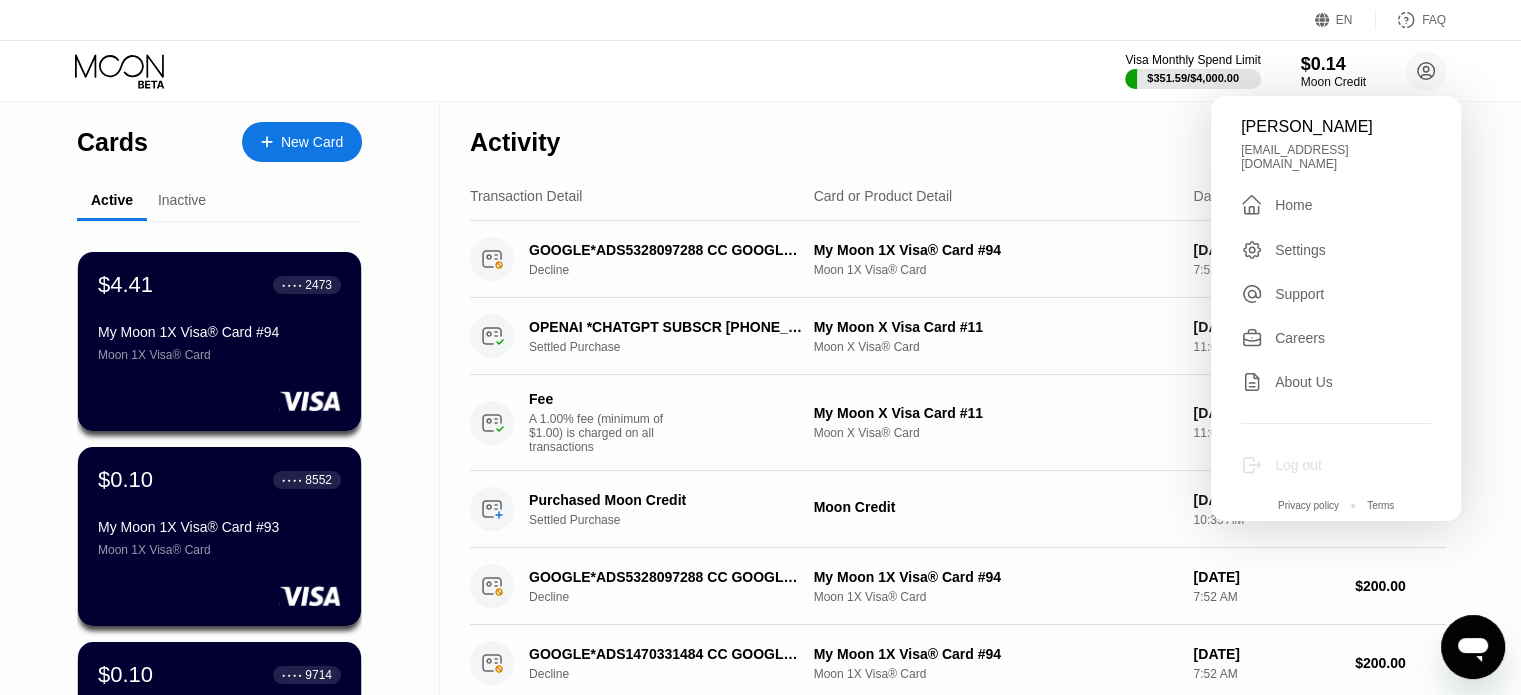 click on "Log out" at bounding box center (1298, 465) 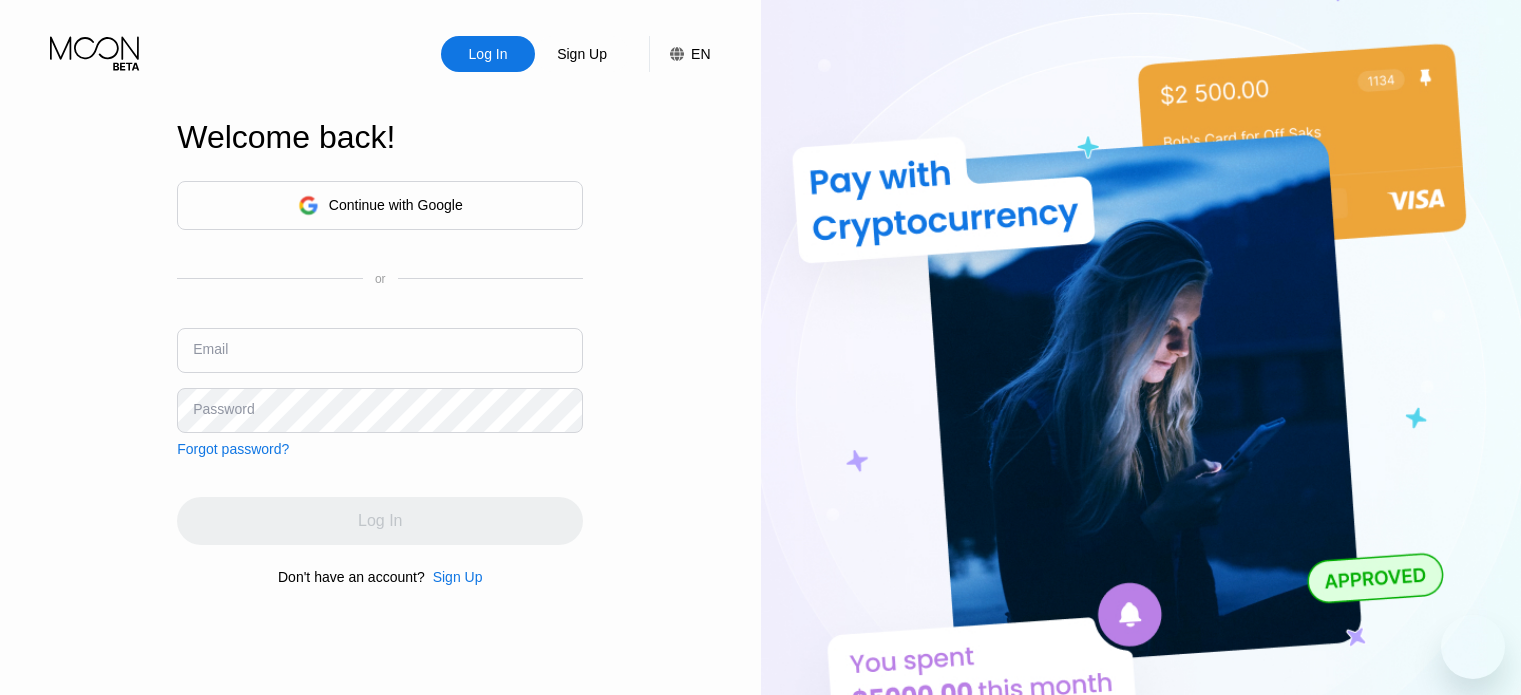 scroll, scrollTop: 0, scrollLeft: 0, axis: both 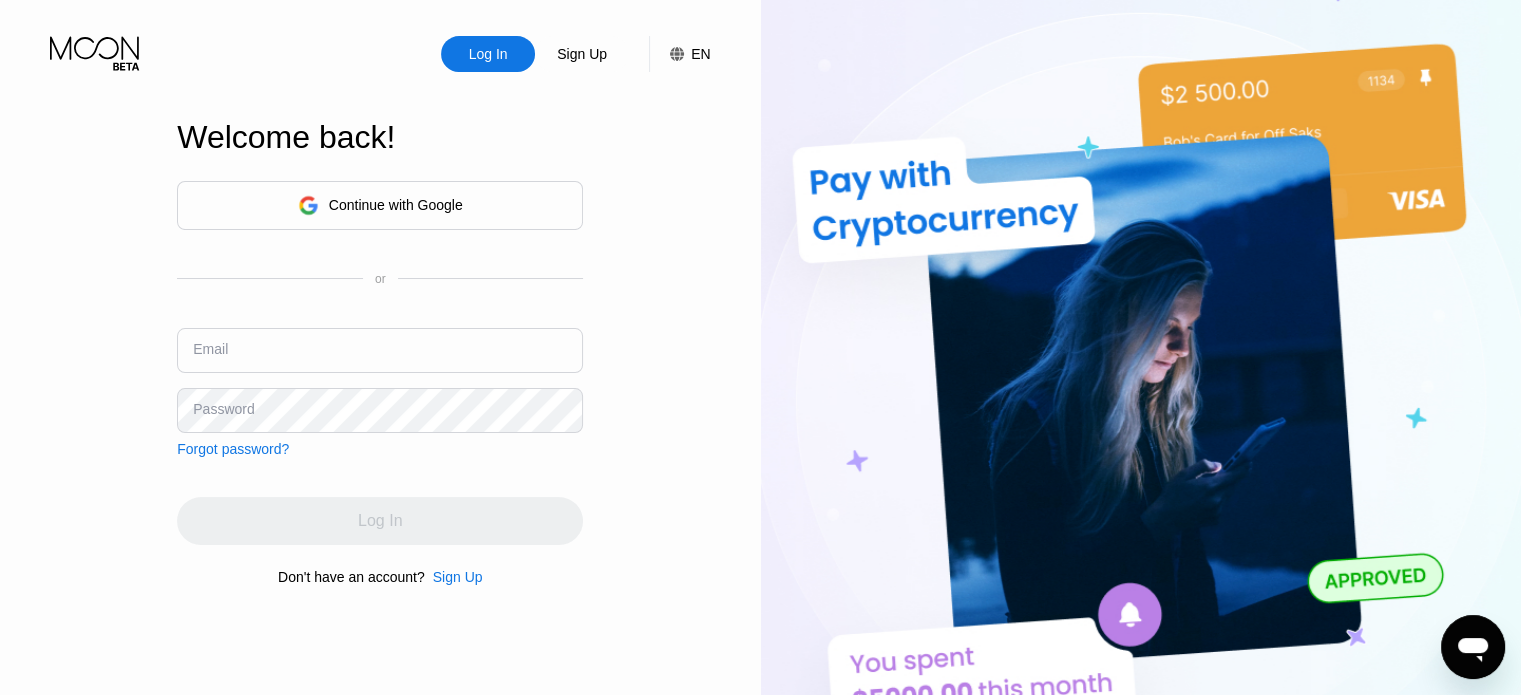 click on "Continue with Google" at bounding box center [396, 205] 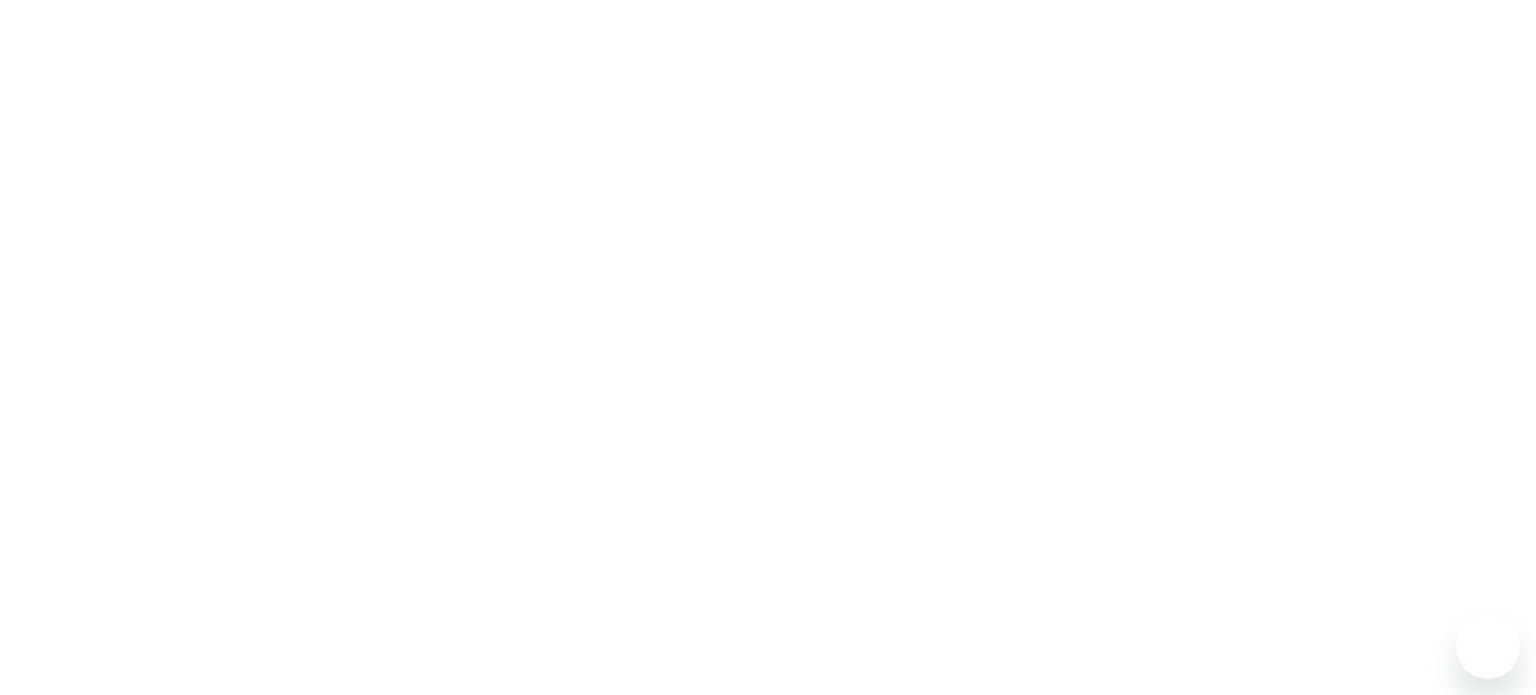 scroll, scrollTop: 0, scrollLeft: 0, axis: both 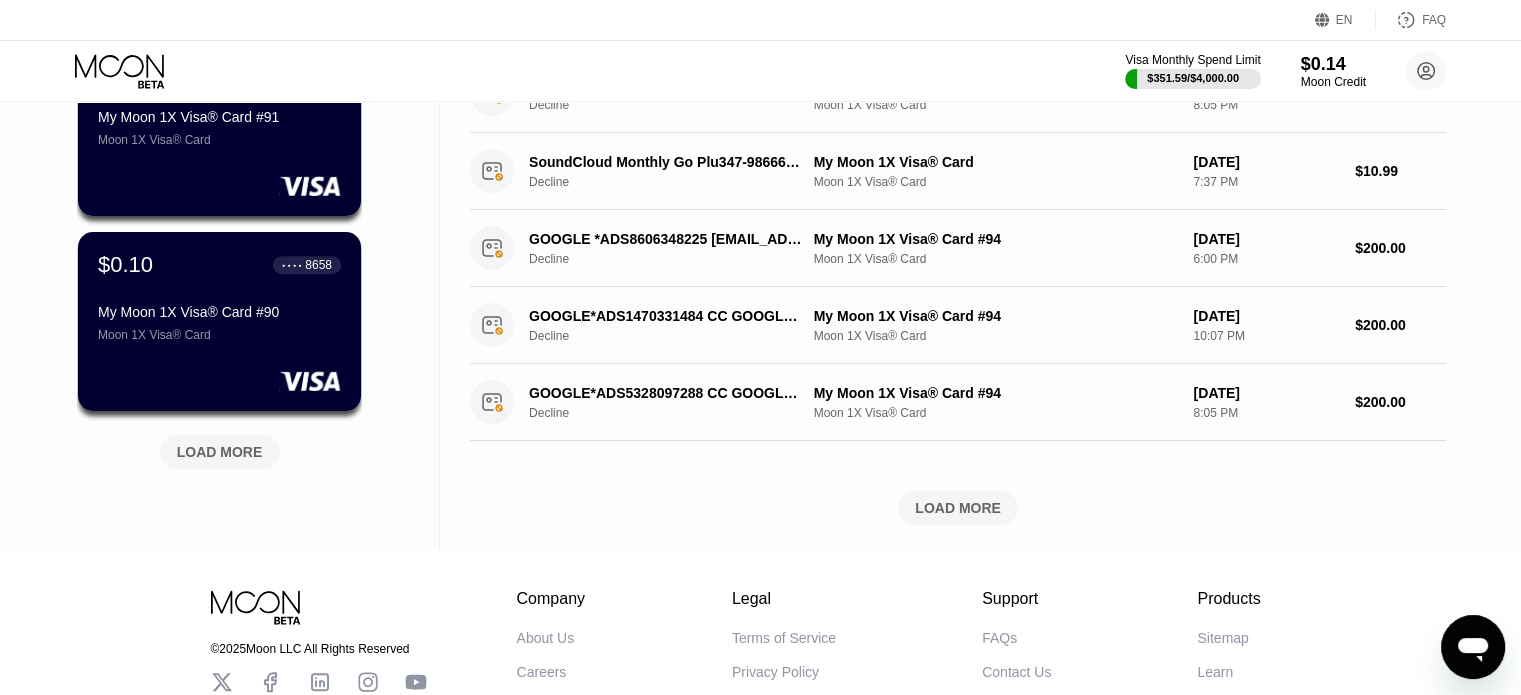 click on "LOAD MORE" at bounding box center [220, 452] 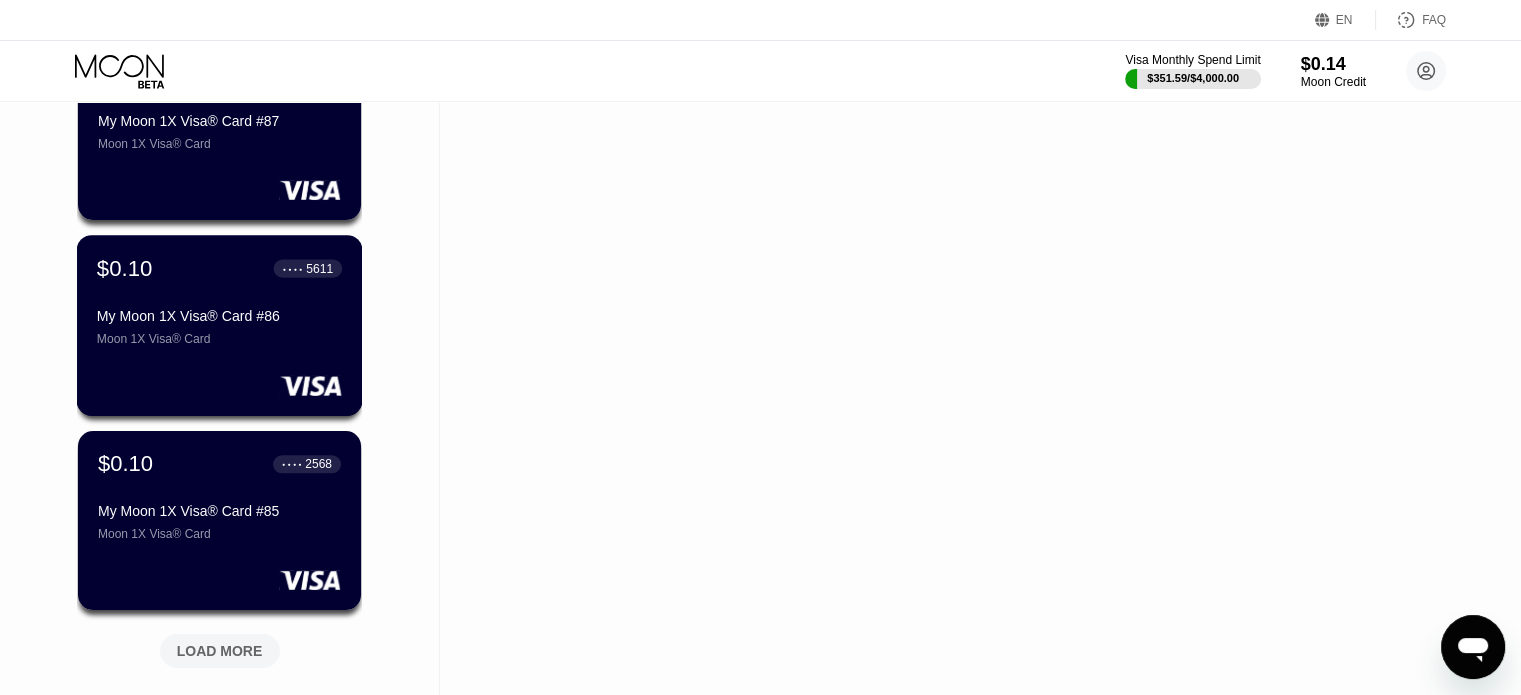 scroll, scrollTop: 1800, scrollLeft: 0, axis: vertical 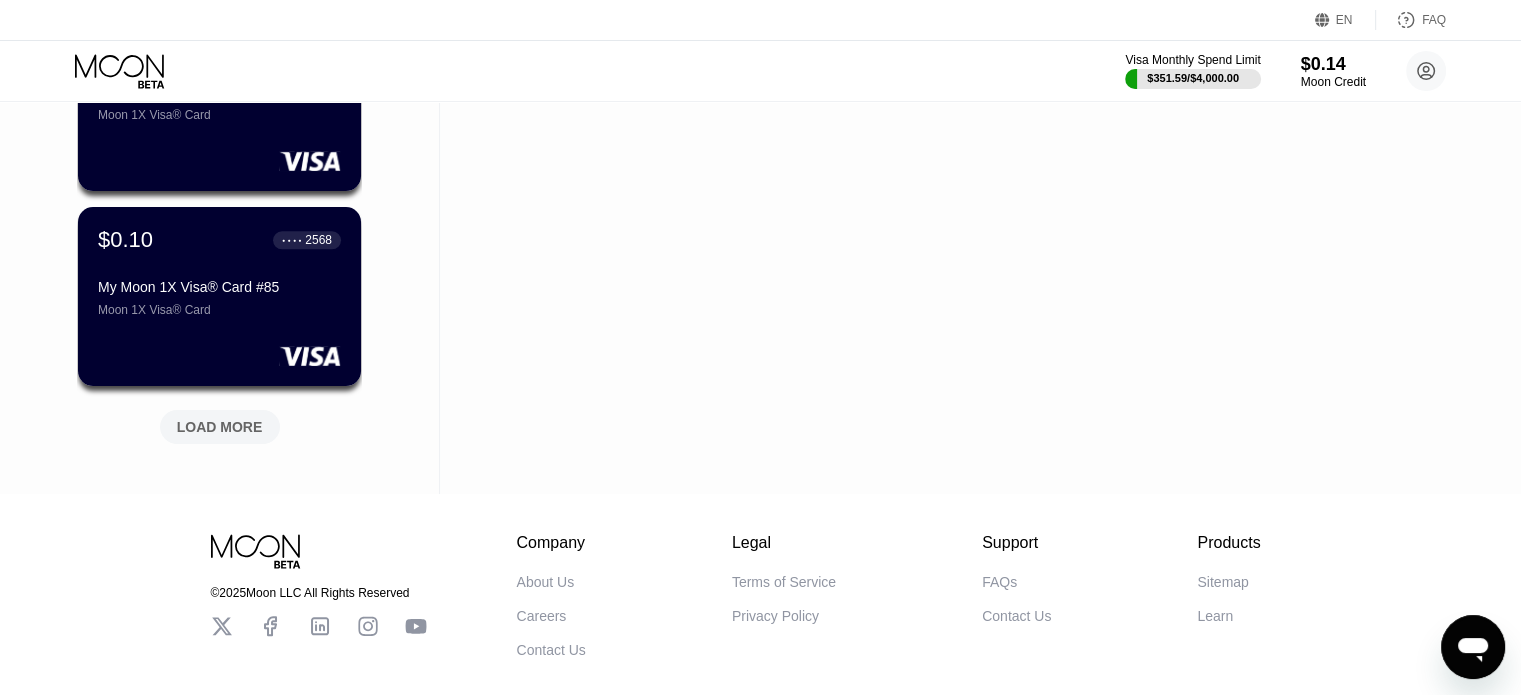 click on "LOAD MORE" at bounding box center [220, 427] 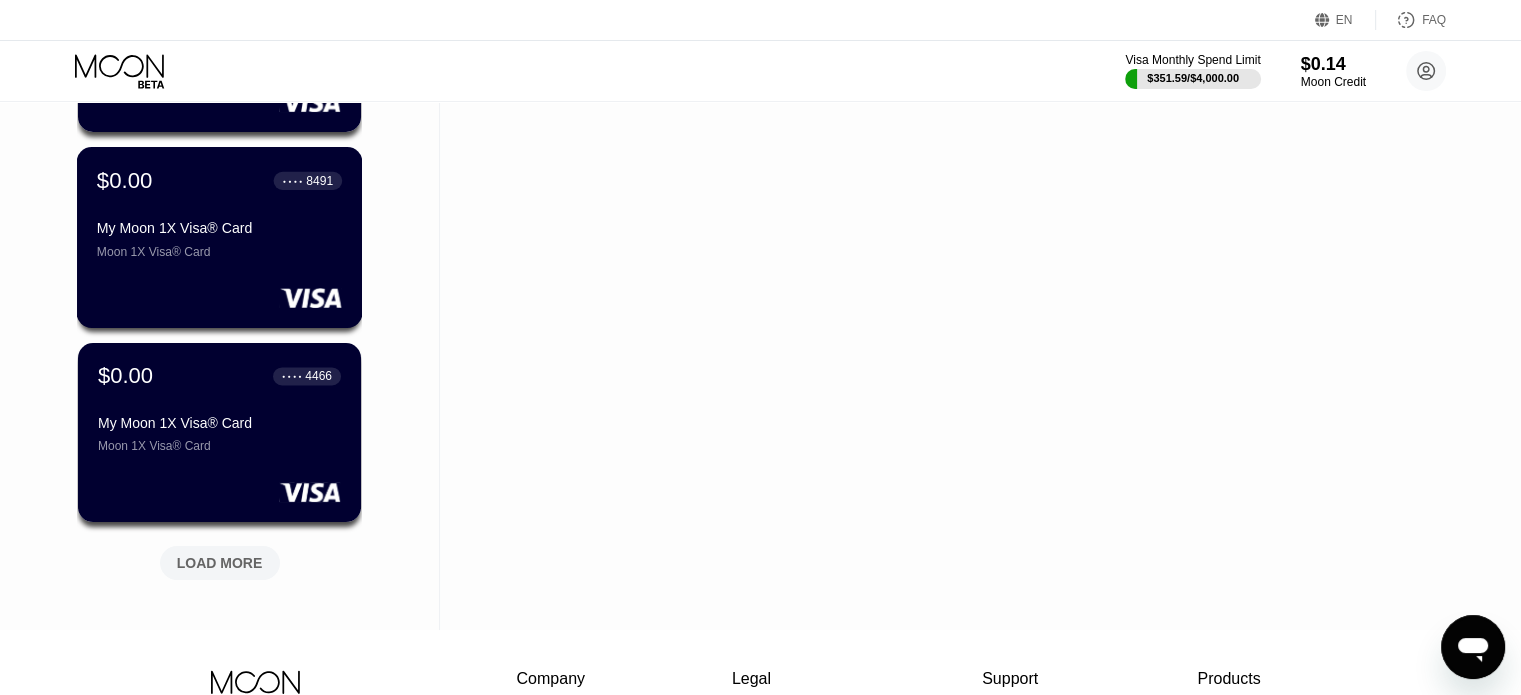 scroll, scrollTop: 2700, scrollLeft: 0, axis: vertical 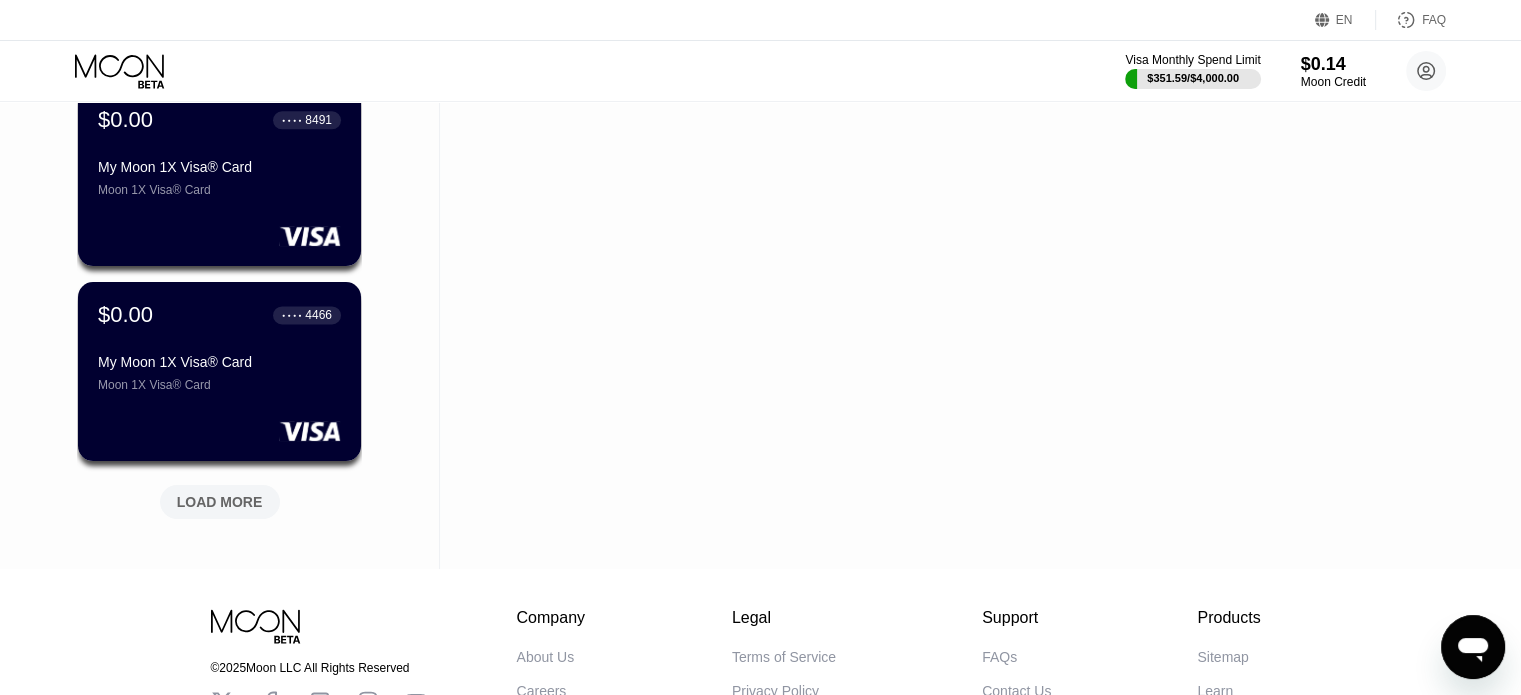 click on "LOAD MORE" at bounding box center (220, 502) 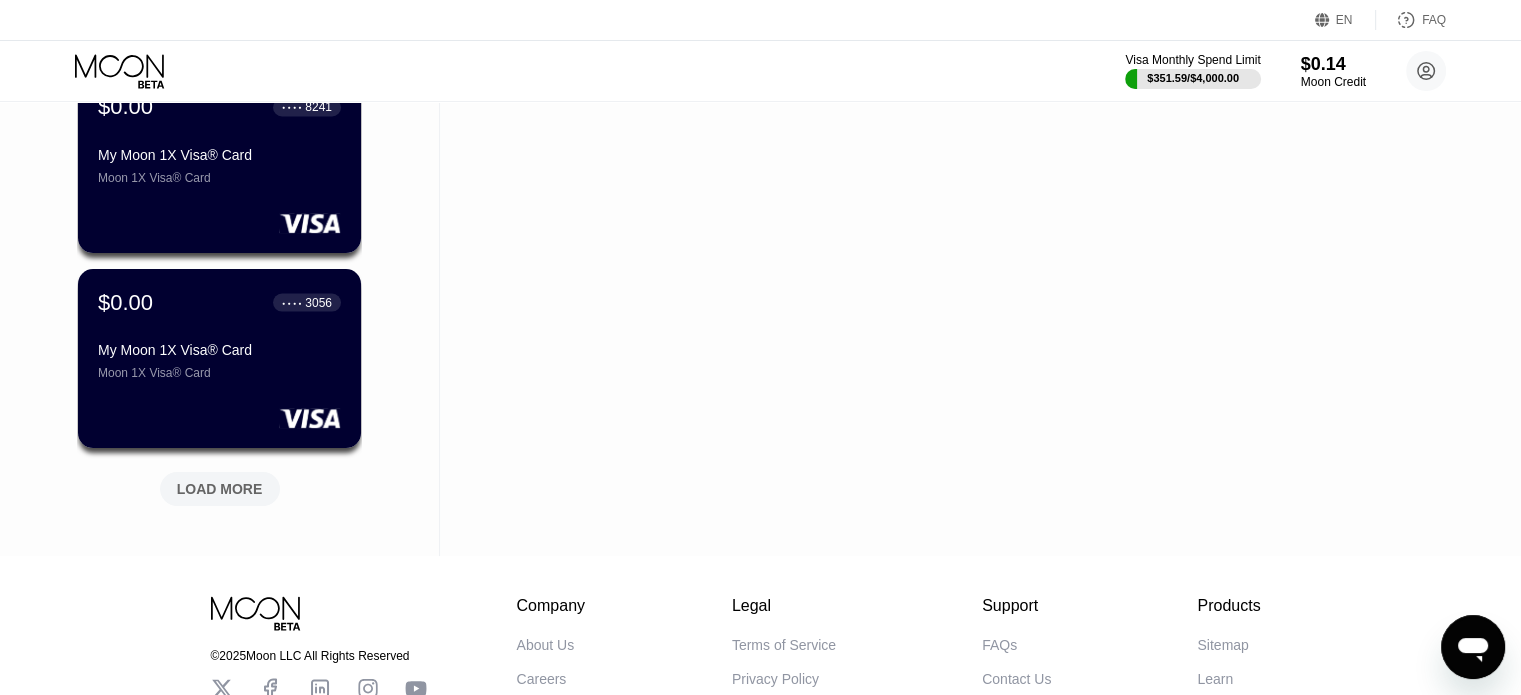 scroll, scrollTop: 3700, scrollLeft: 0, axis: vertical 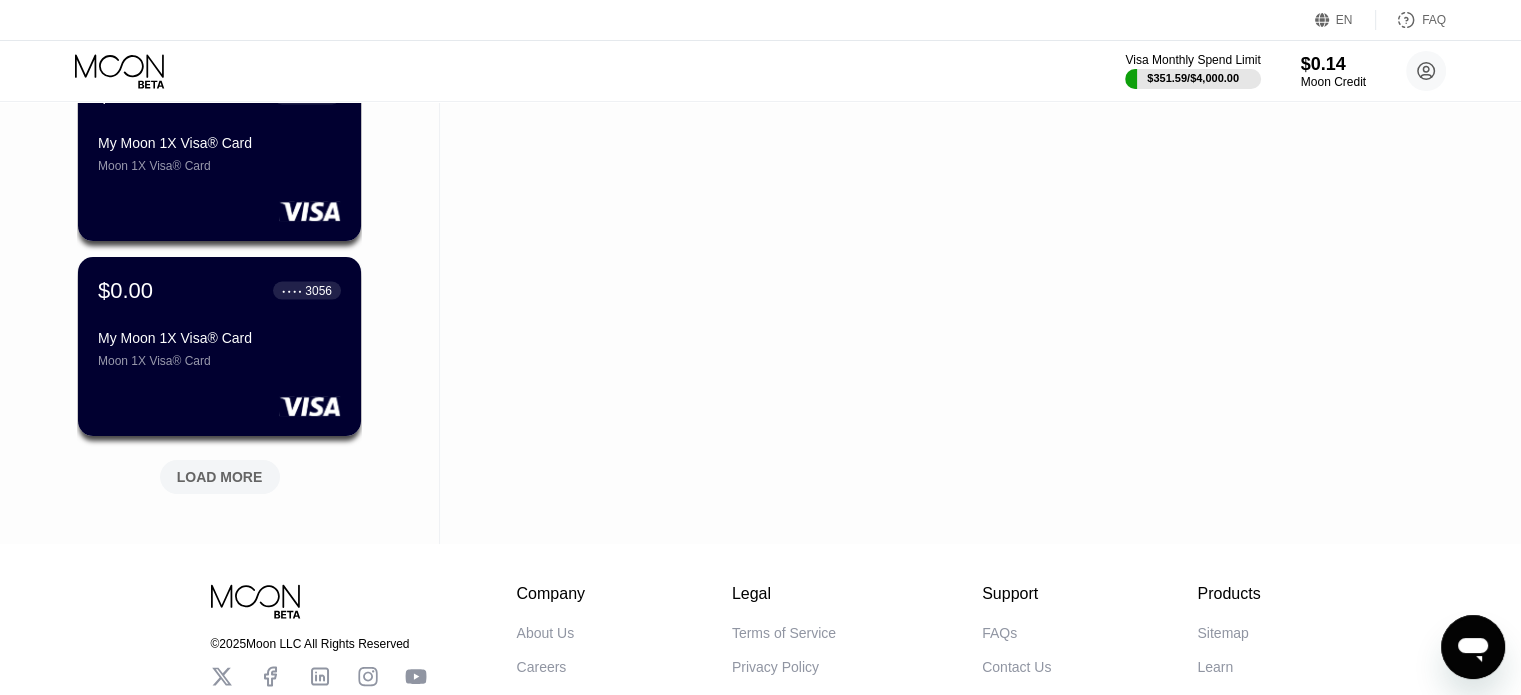 click on "$4.41 ● ● ● ● 2473 My Moon 1X Visa® Card #94 Moon 1X Visa® Card $0.10 ● ● ● ● 8552 My Moon 1X Visa® Card #93 Moon 1X Visa® Card $0.10 ● ● ● ● 9714 My Moon 1X Visa® Card #92 Moon 1X Visa® Card $0.10 ● ● ● ● 5305 My Moon 1X Visa® Card #91 Moon 1X Visa® Card $0.10 ● ● ● ● 8658 My Moon 1X Visa® Card #90 Moon 1X Visa® Card $0.10 ● ● ● ● 2772 My Moon 1X Visa® Card #89 Moon 1X Visa® Card $0.10 ● ● ● ● 5102 My Moon 1X Visa® Card #88 Moon 1X Visa® Card $0.10 ● ● ● ● 4402 My Moon 1X Visa® Card #87 Moon 1X Visa® Card $0.10 ● ● ● ● 5611 My Moon 1X Visa® Card #86 Moon 1X Visa® Card $0.10 ● ● ● ● 2568 My Moon 1X Visa® Card #85 Moon 1X Visa® Card $0.10 ● ● ● ● 3694 My Moon 1X Visa® Card #84 Moon 1X Visa® Card $0.00 ● ● ● ● 3781 My Moon 1X Visa® Card Moon 1X Visa® Card $0.00 ● ● ● ● 9383 My Moon 1X Visa® Card Moon 1X Visa® Card $0.00 ● ● ● ● 8491 My Moon 1X Visa® Card Moon 1X Visa® Card" at bounding box center [219, -1478] 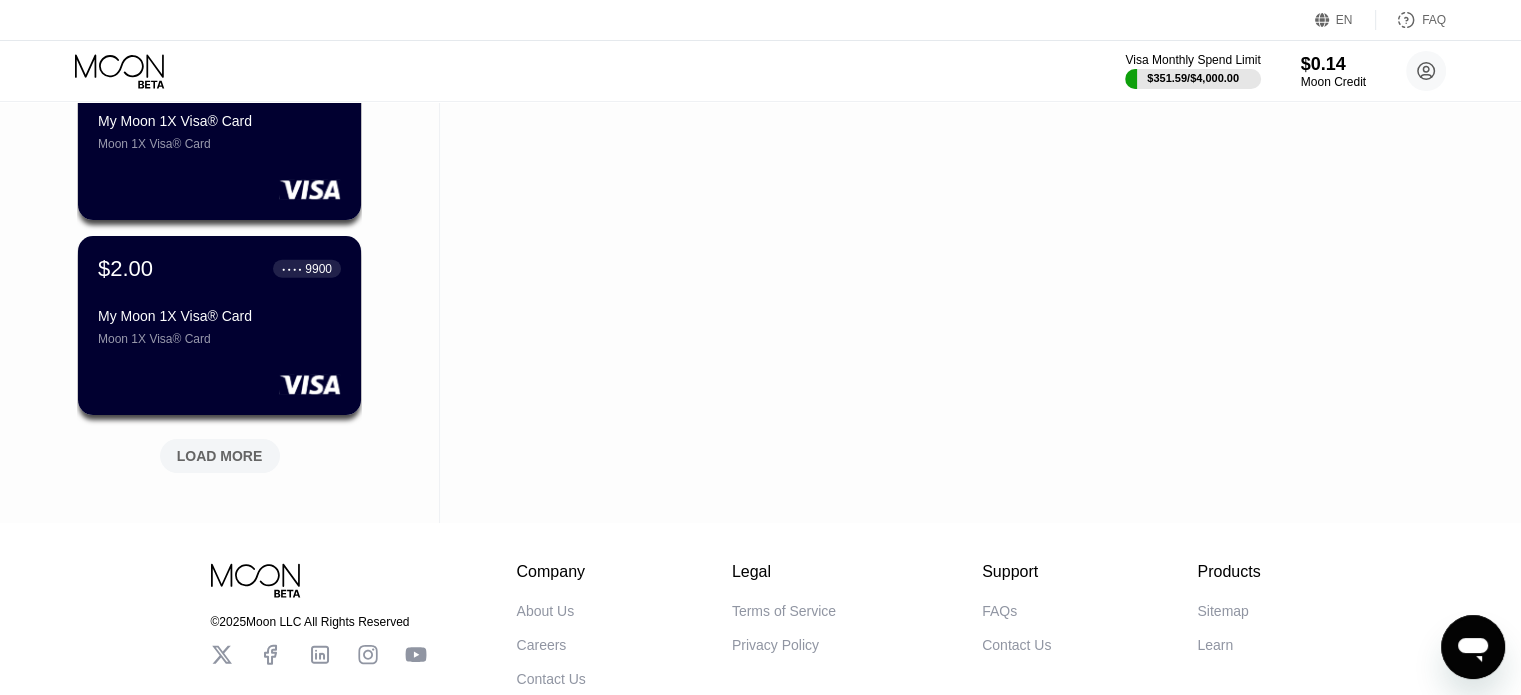 scroll, scrollTop: 4700, scrollLeft: 0, axis: vertical 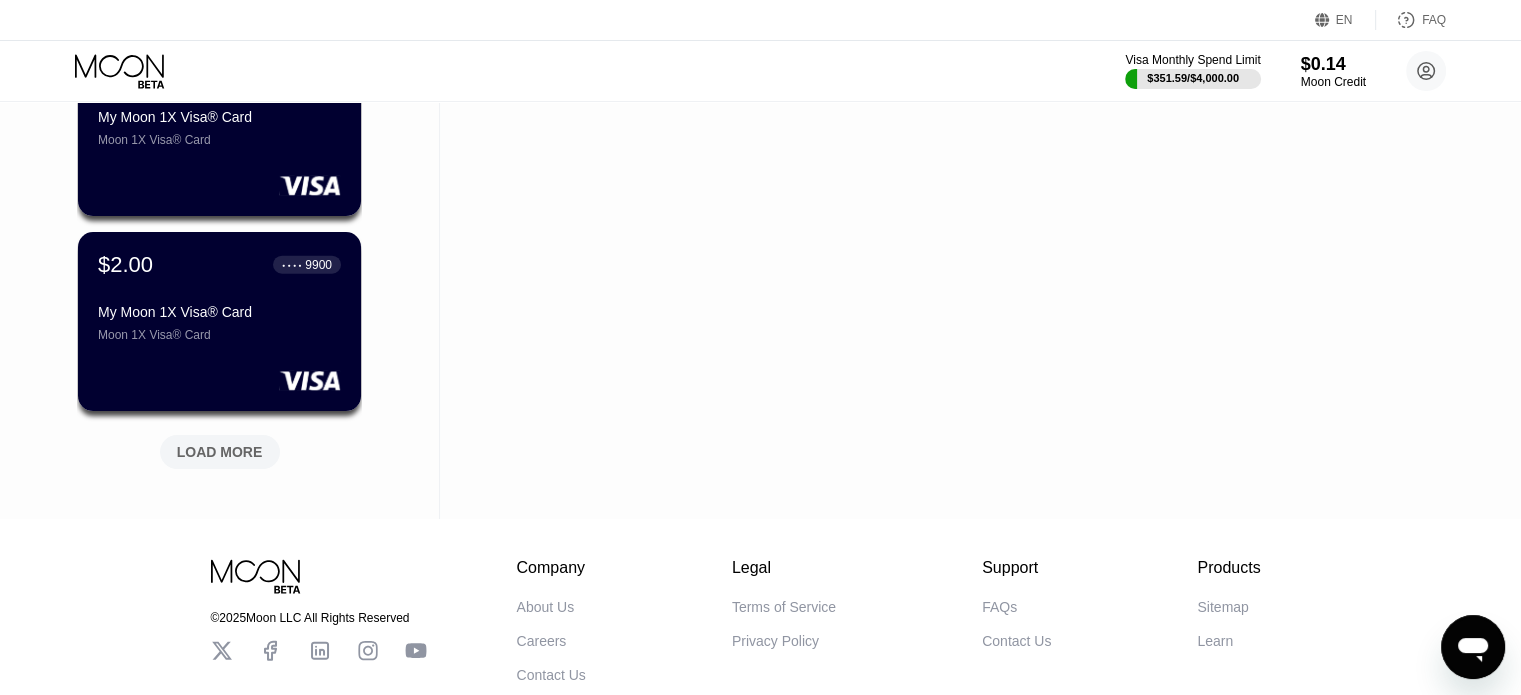 click on "LOAD MORE" at bounding box center (220, 452) 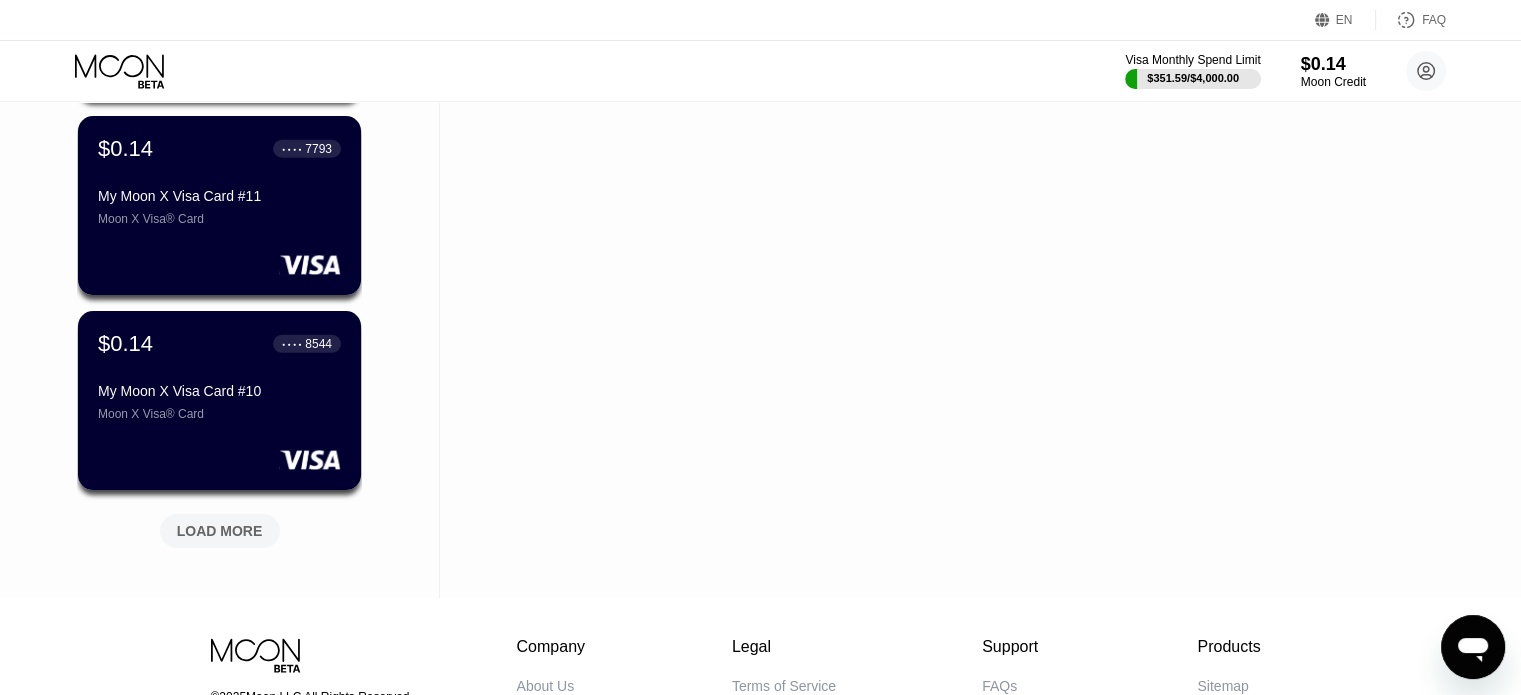 scroll, scrollTop: 5600, scrollLeft: 0, axis: vertical 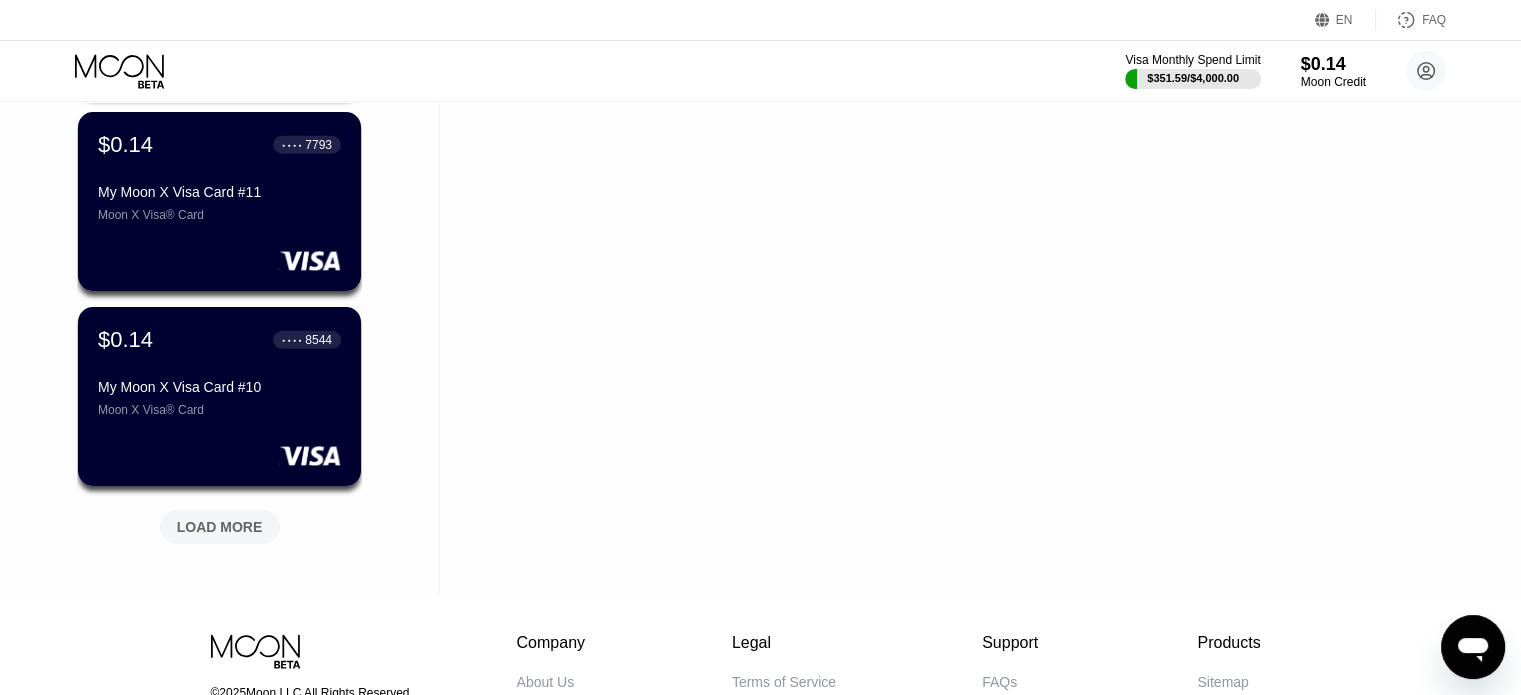 click on "LOAD MORE" at bounding box center (220, 527) 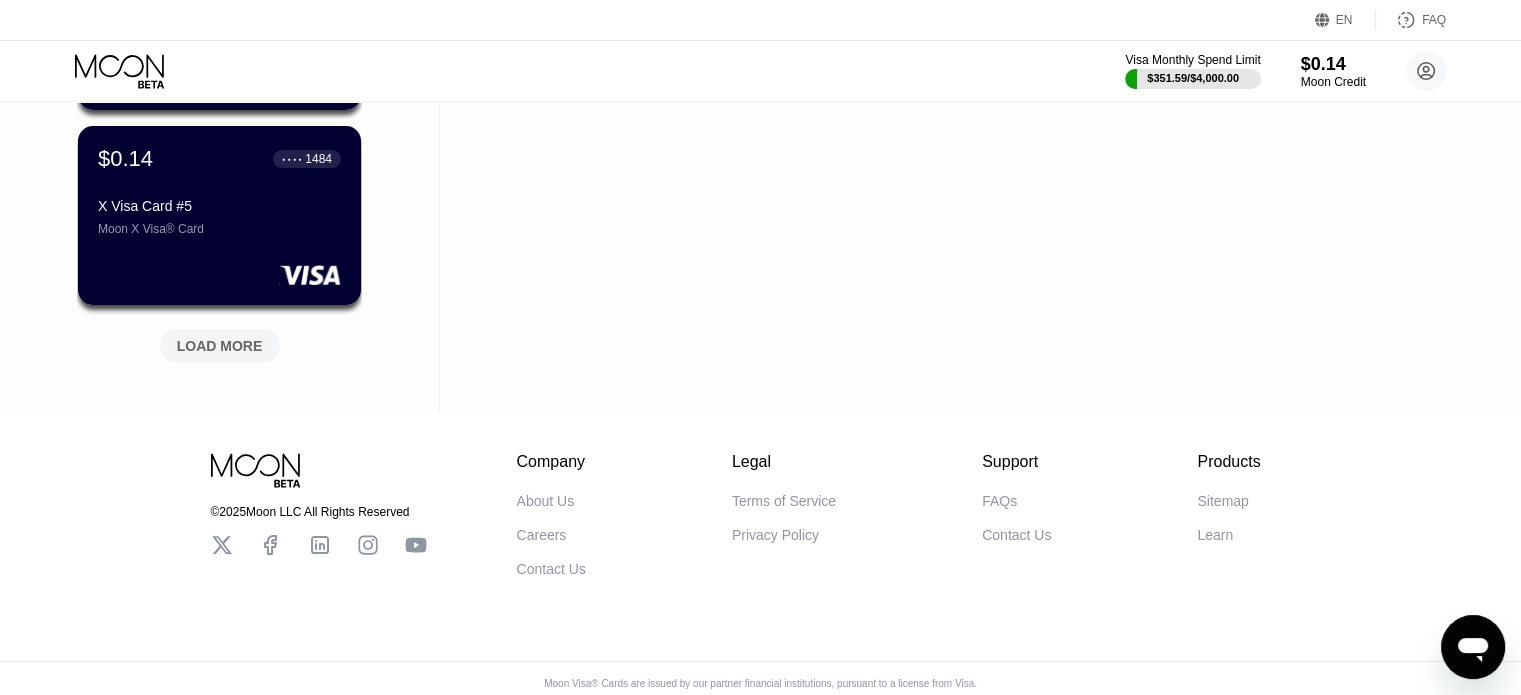 scroll, scrollTop: 6780, scrollLeft: 0, axis: vertical 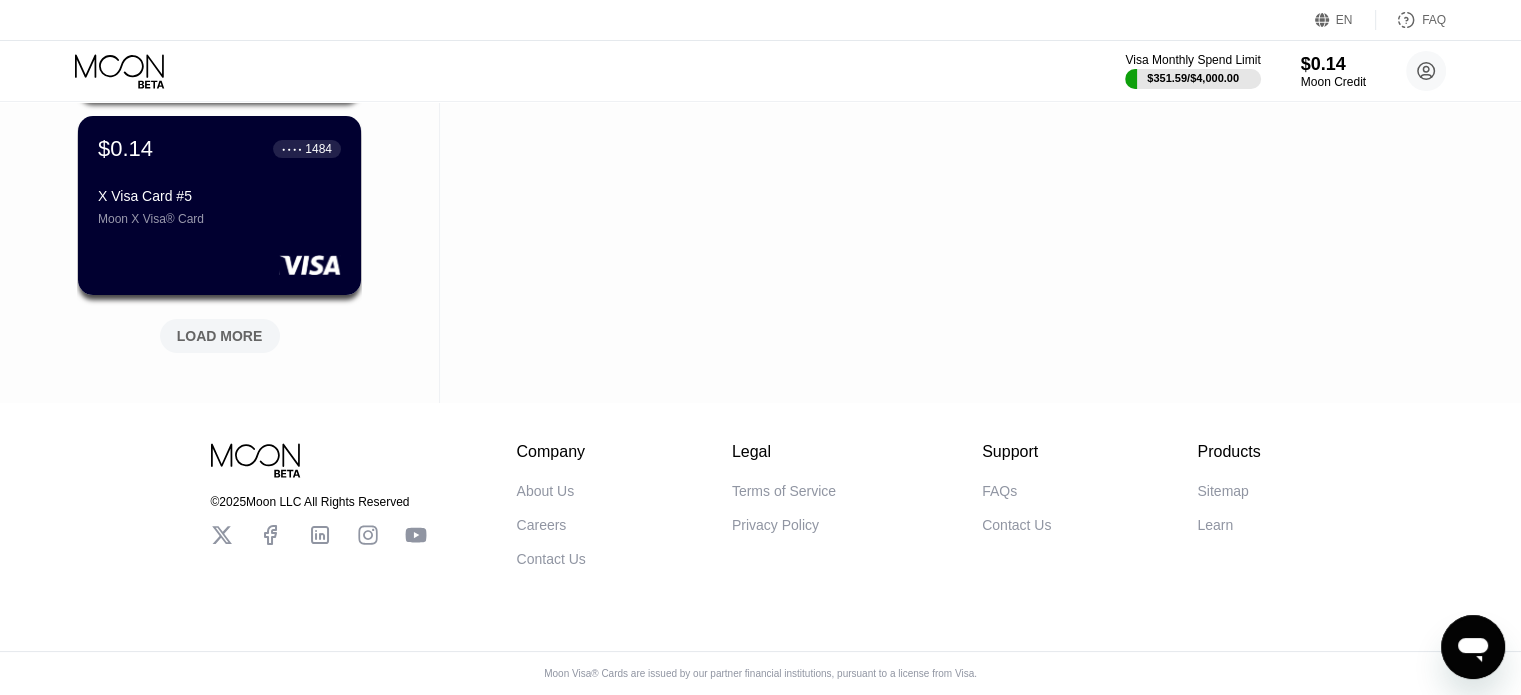 click on "$4.41 ● ● ● ● 2473 My Moon 1X Visa® Card #94 Moon 1X Visa® Card $0.10 ● ● ● ● 8552 My Moon 1X Visa® Card #93 Moon 1X Visa® Card $0.10 ● ● ● ● 9714 My Moon 1X Visa® Card #92 Moon 1X Visa® Card $0.10 ● ● ● ● 5305 My Moon 1X Visa® Card #91 Moon 1X Visa® Card $0.10 ● ● ● ● 8658 My Moon 1X Visa® Card #90 Moon 1X Visa® Card $0.10 ● ● ● ● 2772 My Moon 1X Visa® Card #89 Moon 1X Visa® Card $0.10 ● ● ● ● 5102 My Moon 1X Visa® Card #88 Moon 1X Visa® Card $0.10 ● ● ● ● 4402 My Moon 1X Visa® Card #87 Moon 1X Visa® Card $0.10 ● ● ● ● 5611 My Moon 1X Visa® Card #86 Moon 1X Visa® Card $0.10 ● ● ● ● 2568 My Moon 1X Visa® Card #85 Moon 1X Visa® Card $0.10 ● ● ● ● 3694 My Moon 1X Visa® Card #84 Moon 1X Visa® Card $0.00 ● ● ● ● 3781 My Moon 1X Visa® Card Moon 1X Visa® Card $0.00 ● ● ● ● 9383 My Moon 1X Visa® Card Moon 1X Visa® Card $0.00 ● ● ● ● 8491 My Moon 1X Visa® Card Moon 1X Visa® Card" at bounding box center [219, -3081] 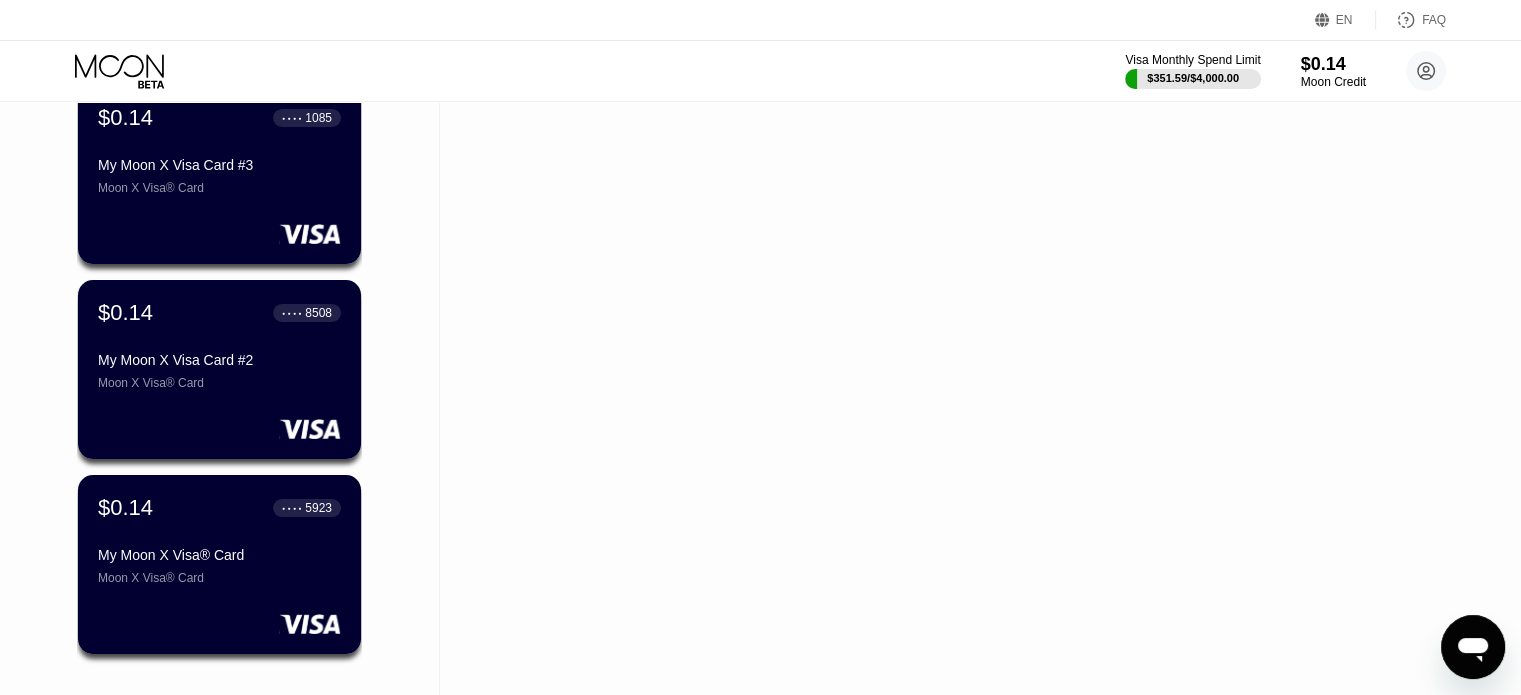 scroll, scrollTop: 7280, scrollLeft: 0, axis: vertical 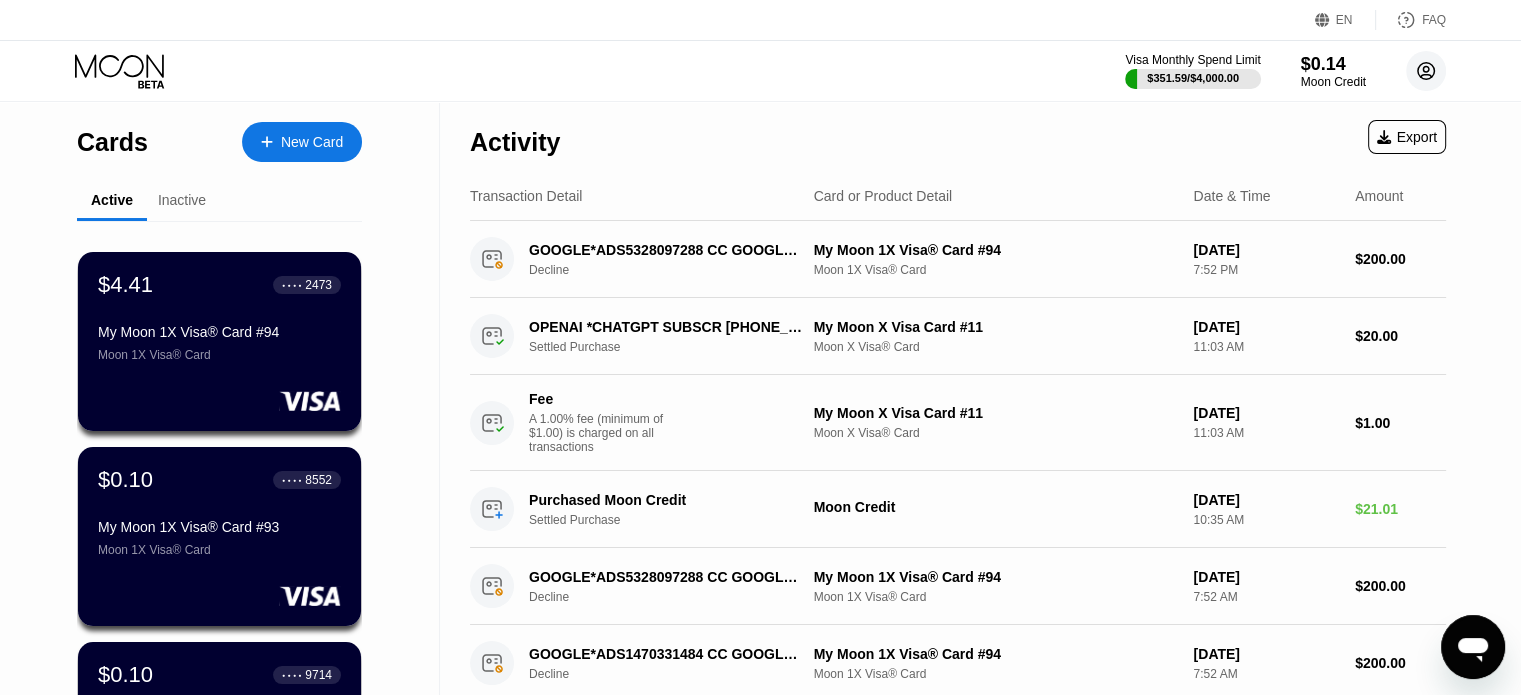 click 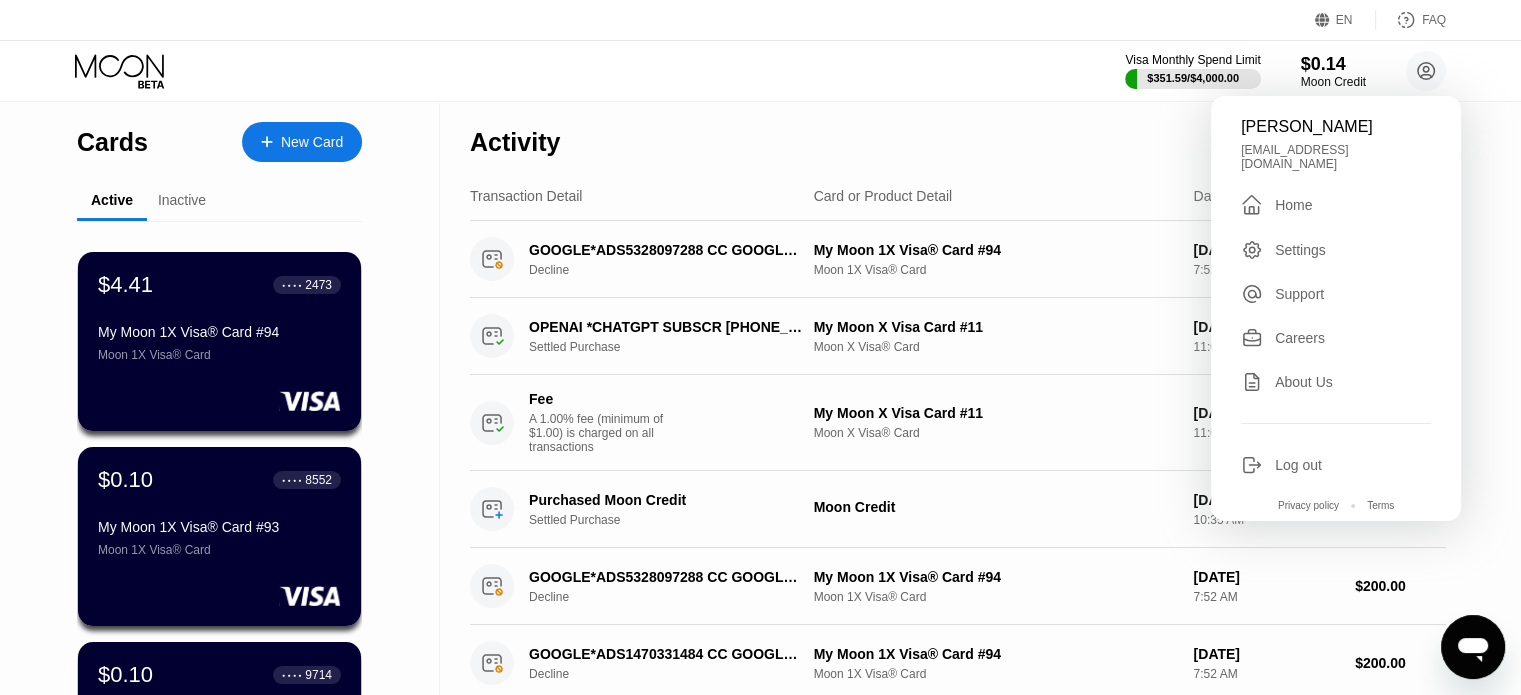 click on "Log out" at bounding box center (1298, 465) 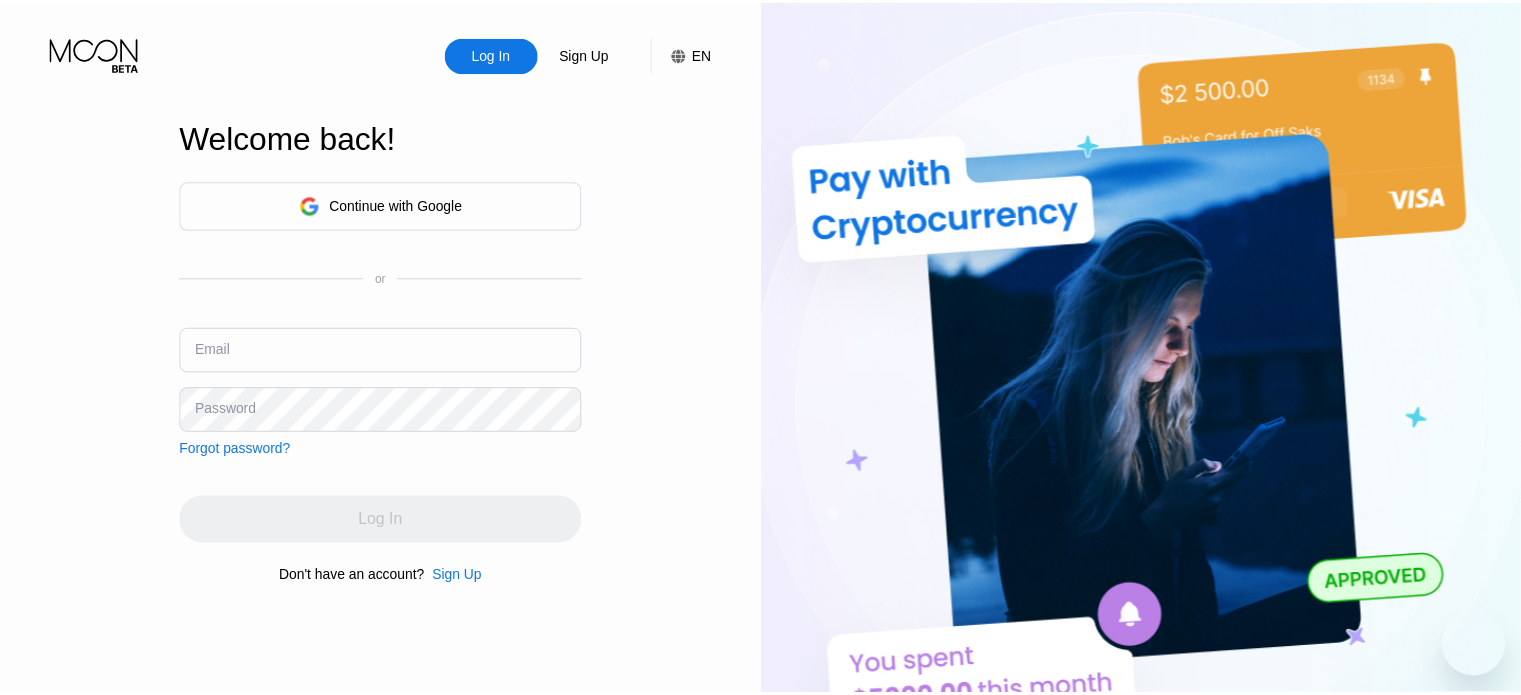 scroll, scrollTop: 0, scrollLeft: 0, axis: both 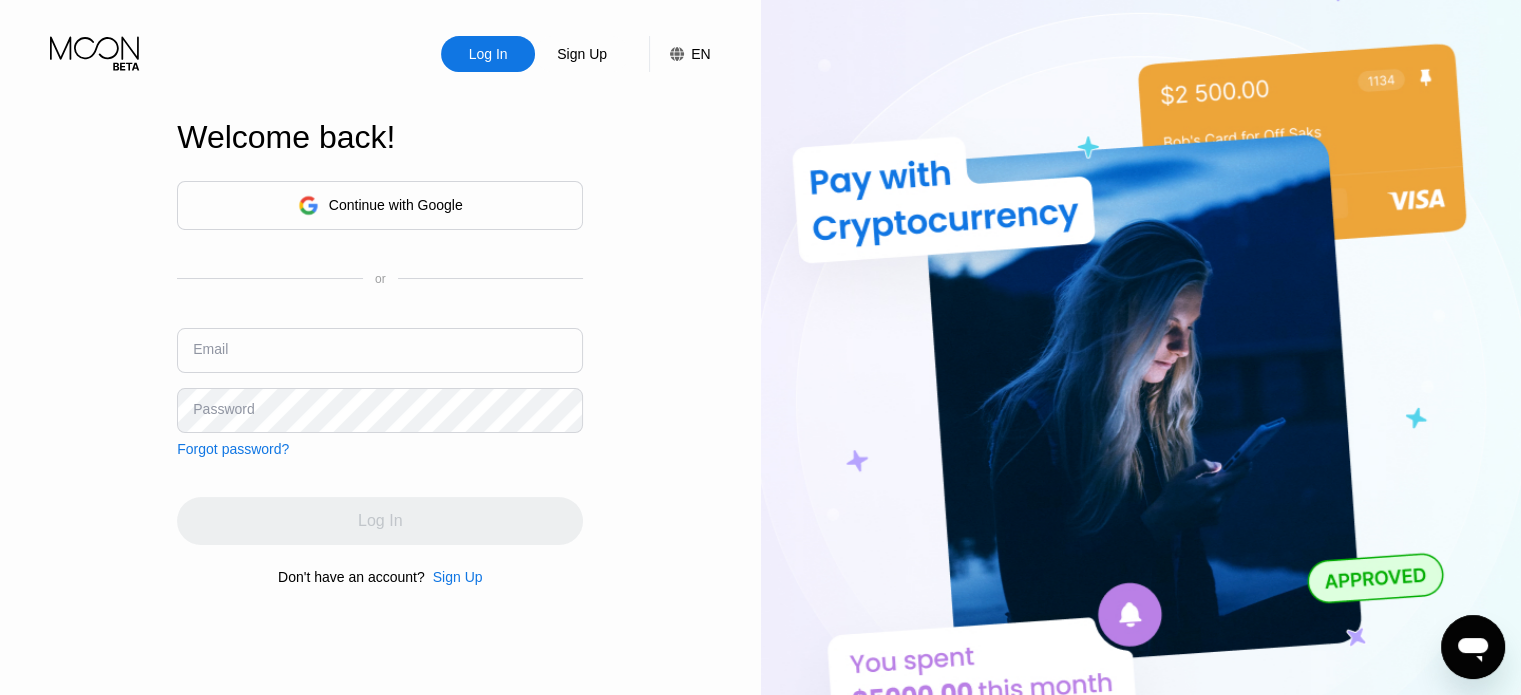 click on "Continue with Google" at bounding box center [396, 205] 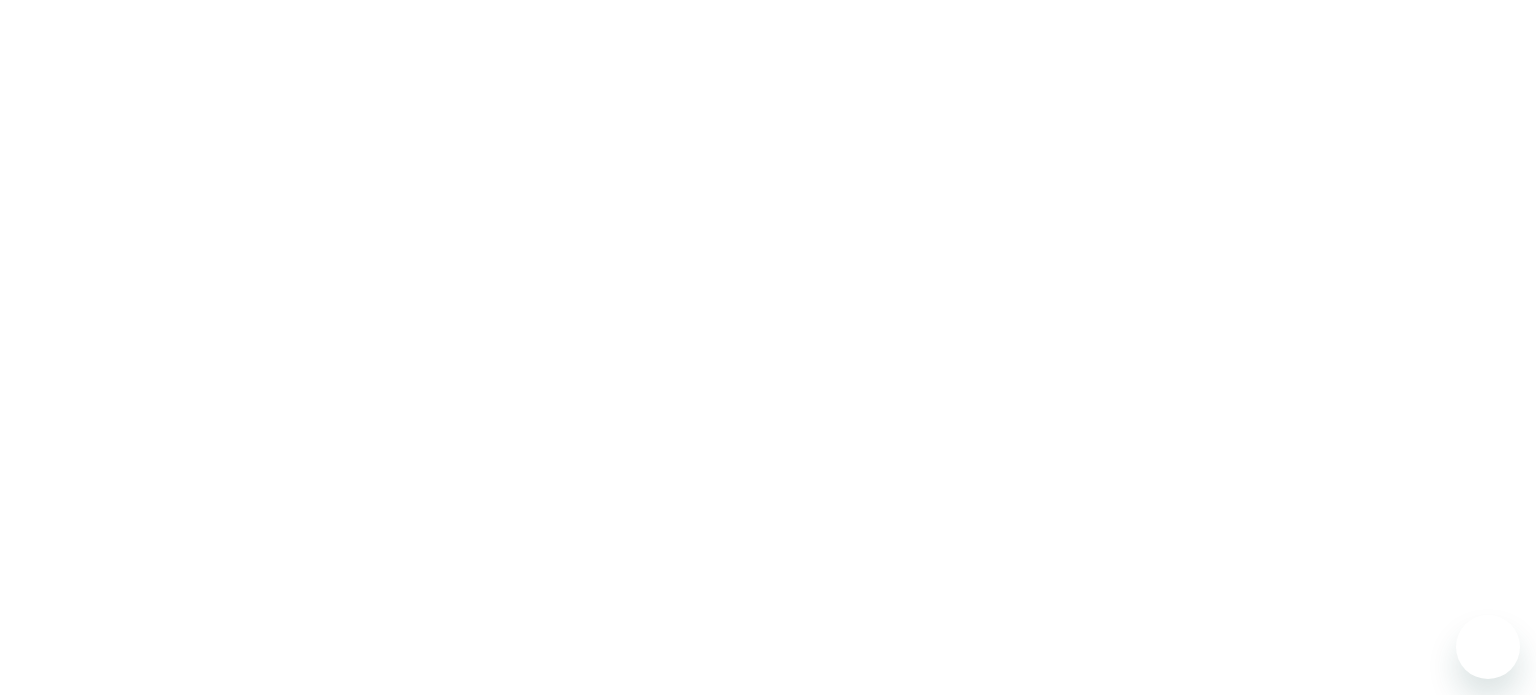 scroll, scrollTop: 0, scrollLeft: 0, axis: both 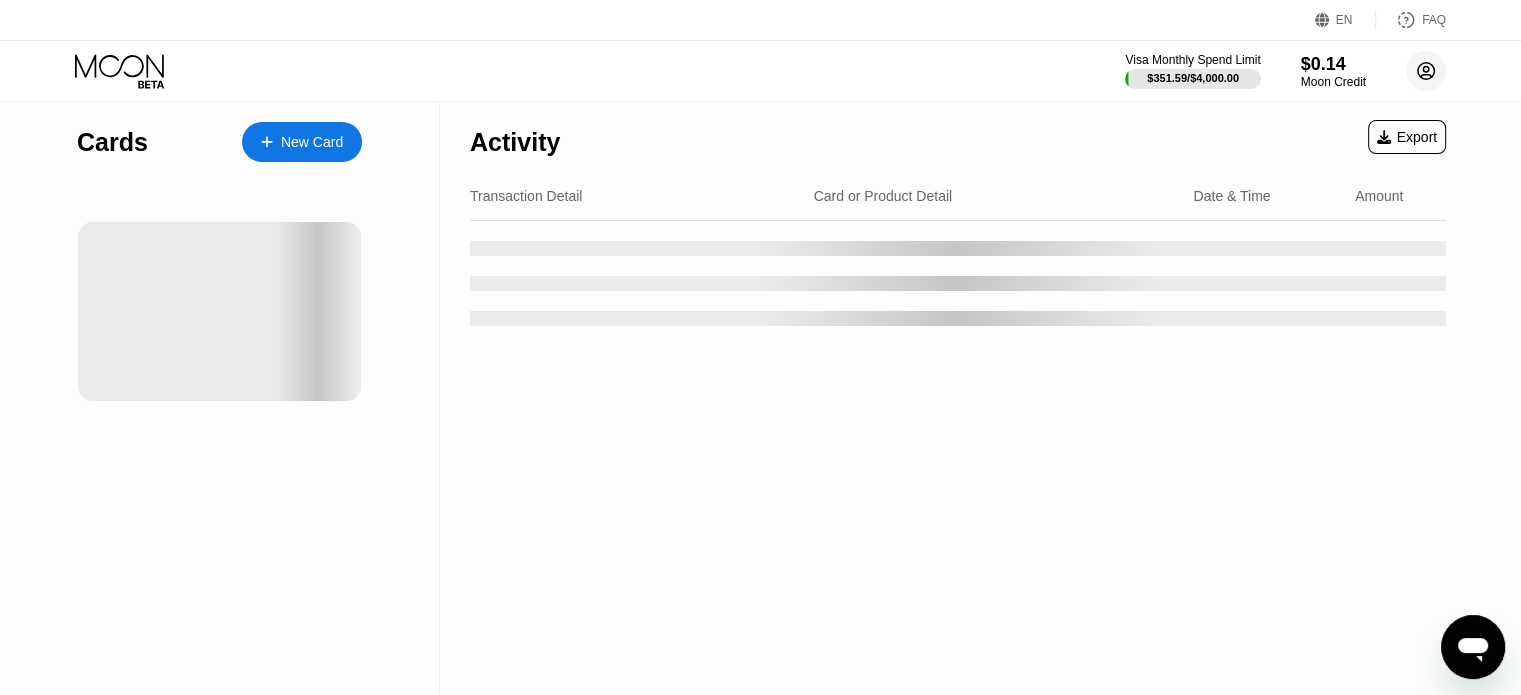 click 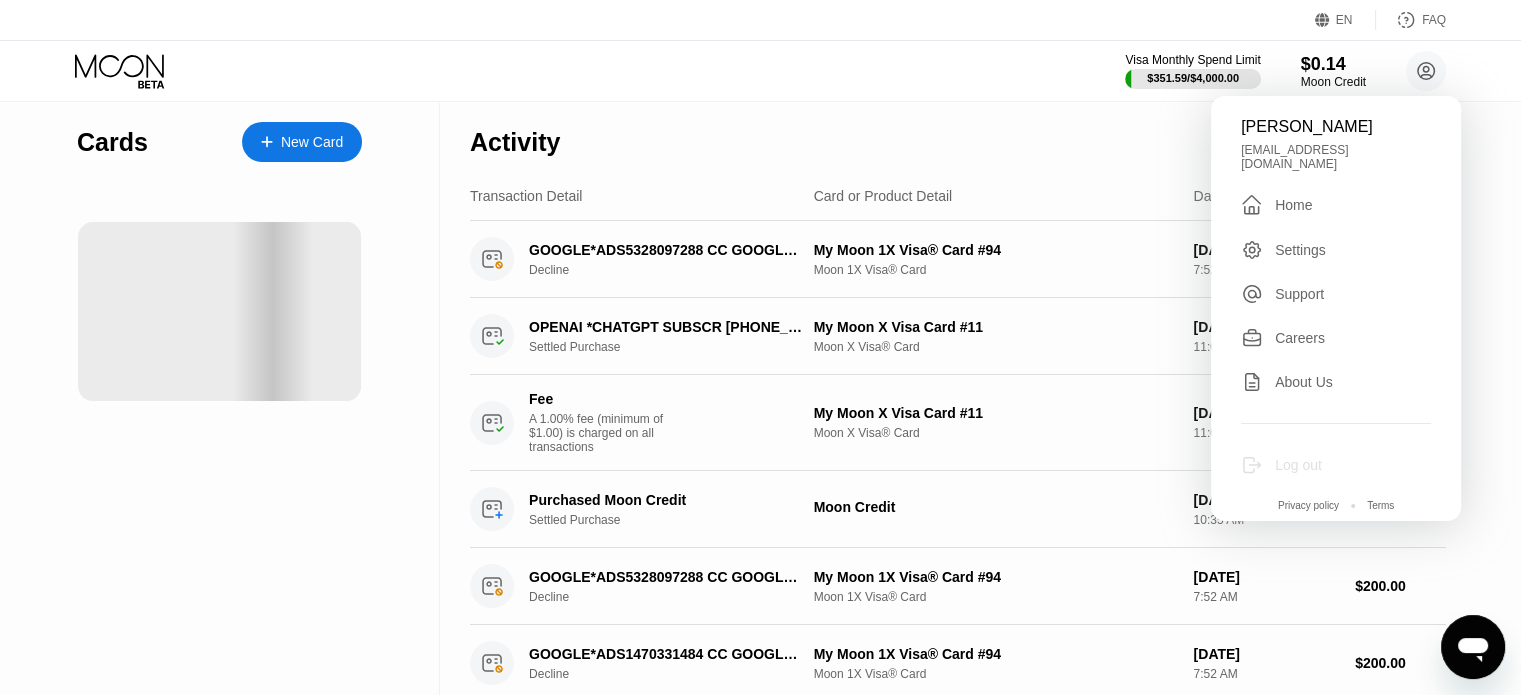 click on "Log out" at bounding box center [1336, 465] 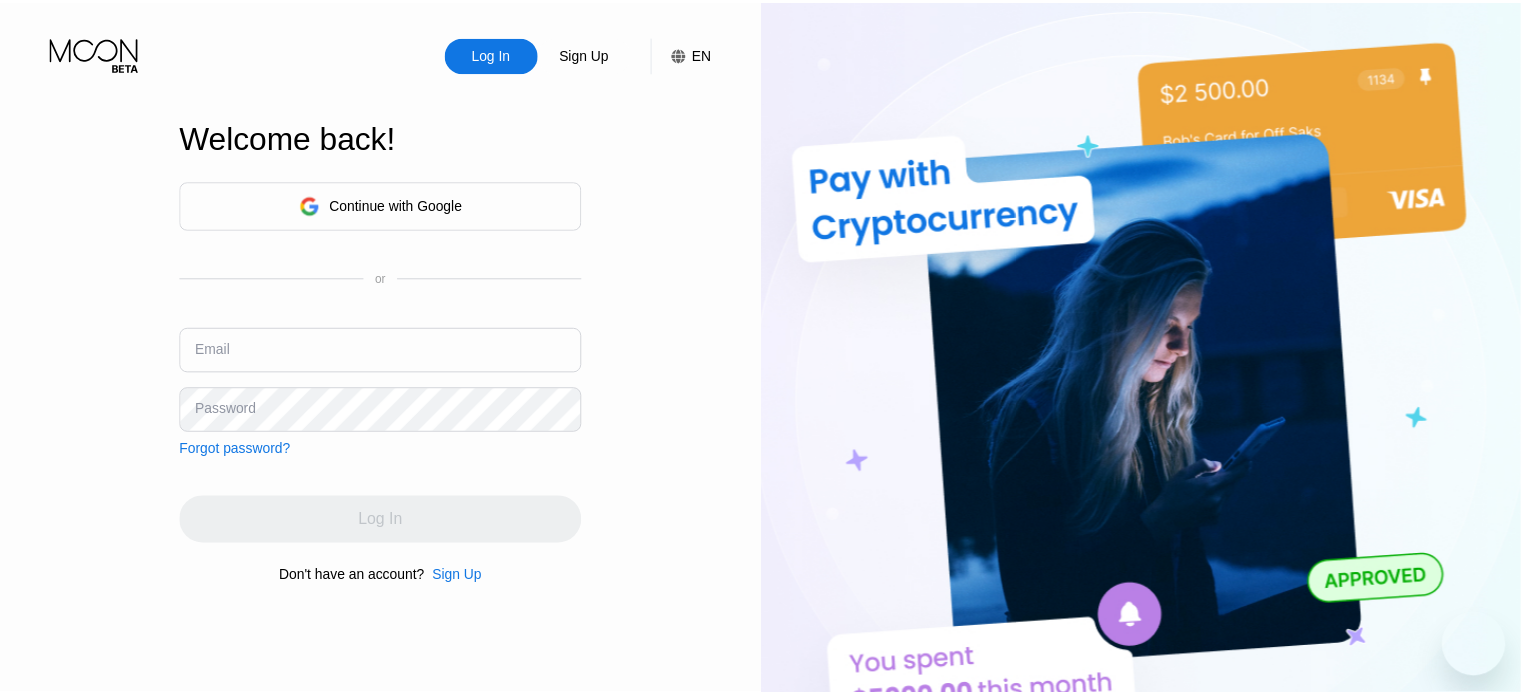 scroll, scrollTop: 0, scrollLeft: 0, axis: both 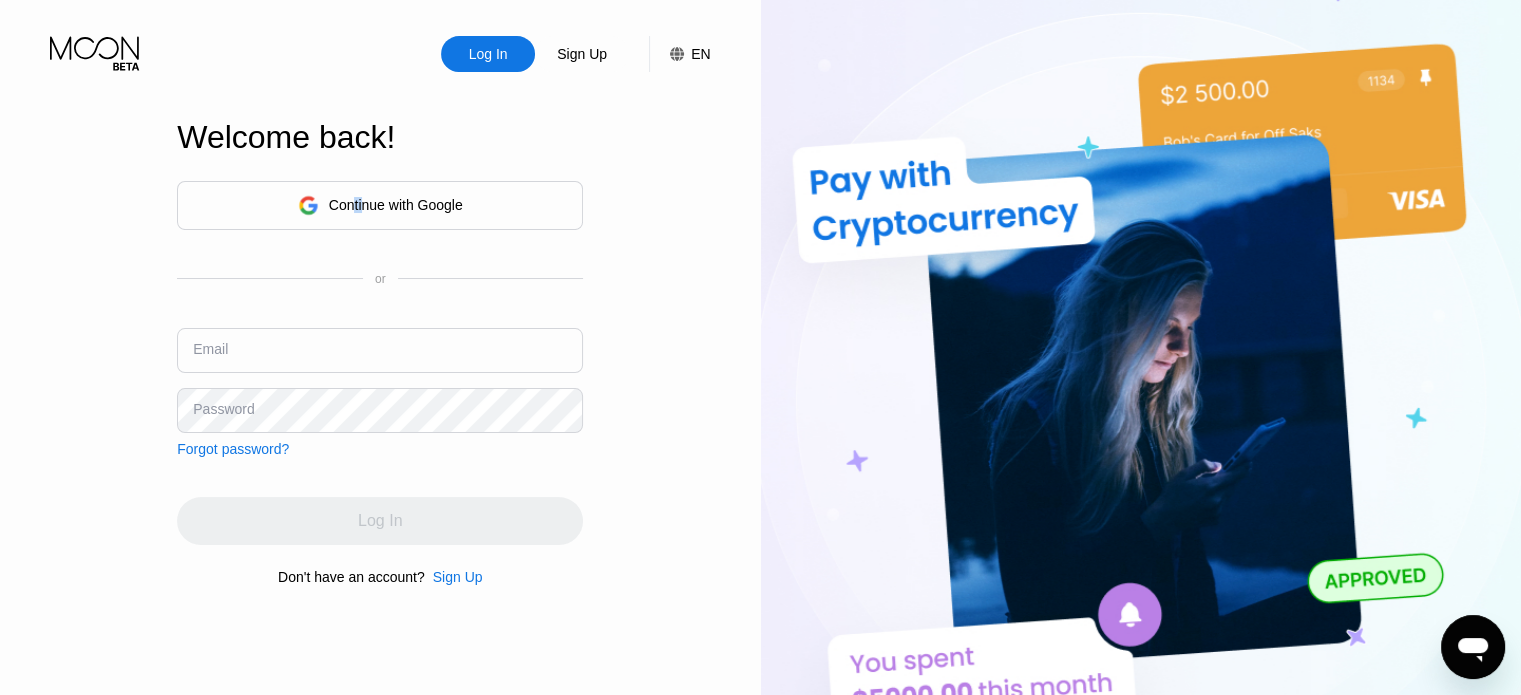 drag, startPoint x: 368, startPoint y: 200, endPoint x: 351, endPoint y: 227, distance: 31.906113 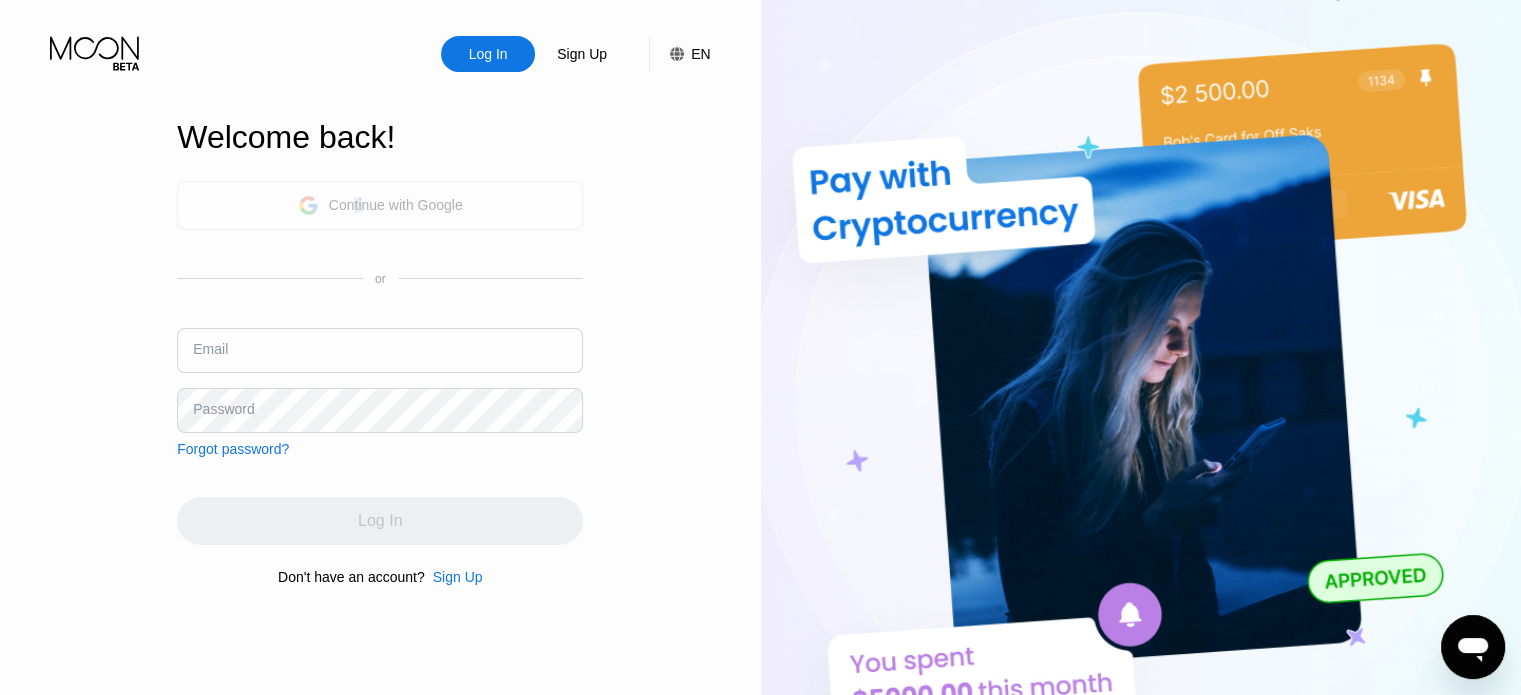click on "Continue with Google" at bounding box center [380, 205] 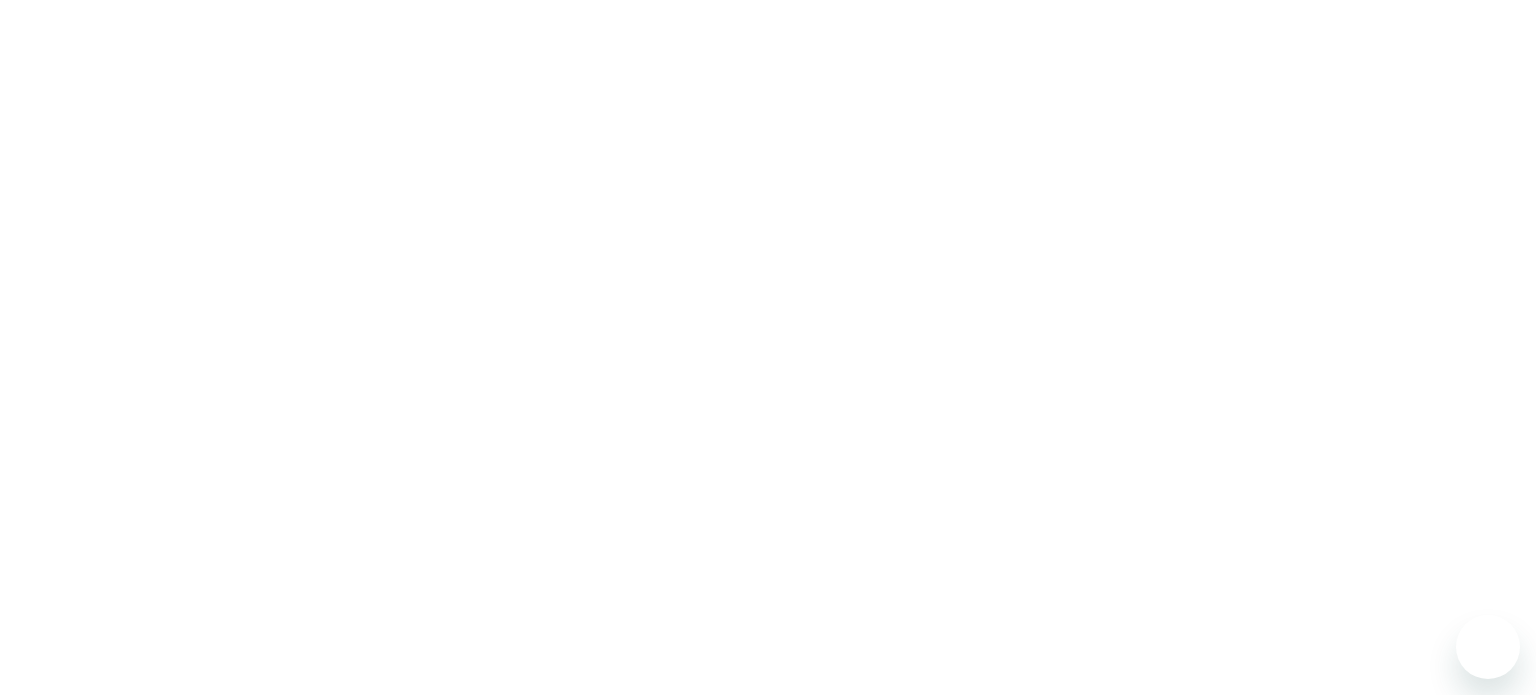scroll, scrollTop: 0, scrollLeft: 0, axis: both 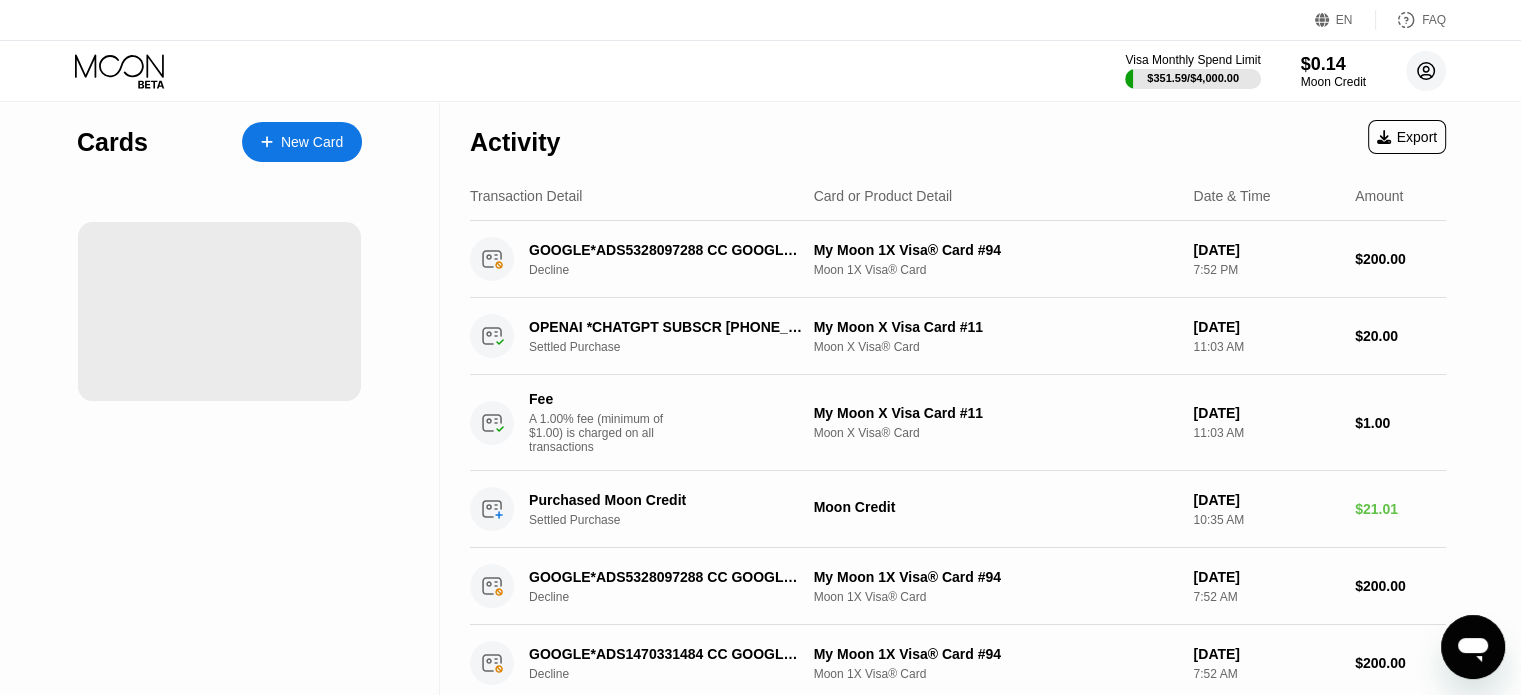 click 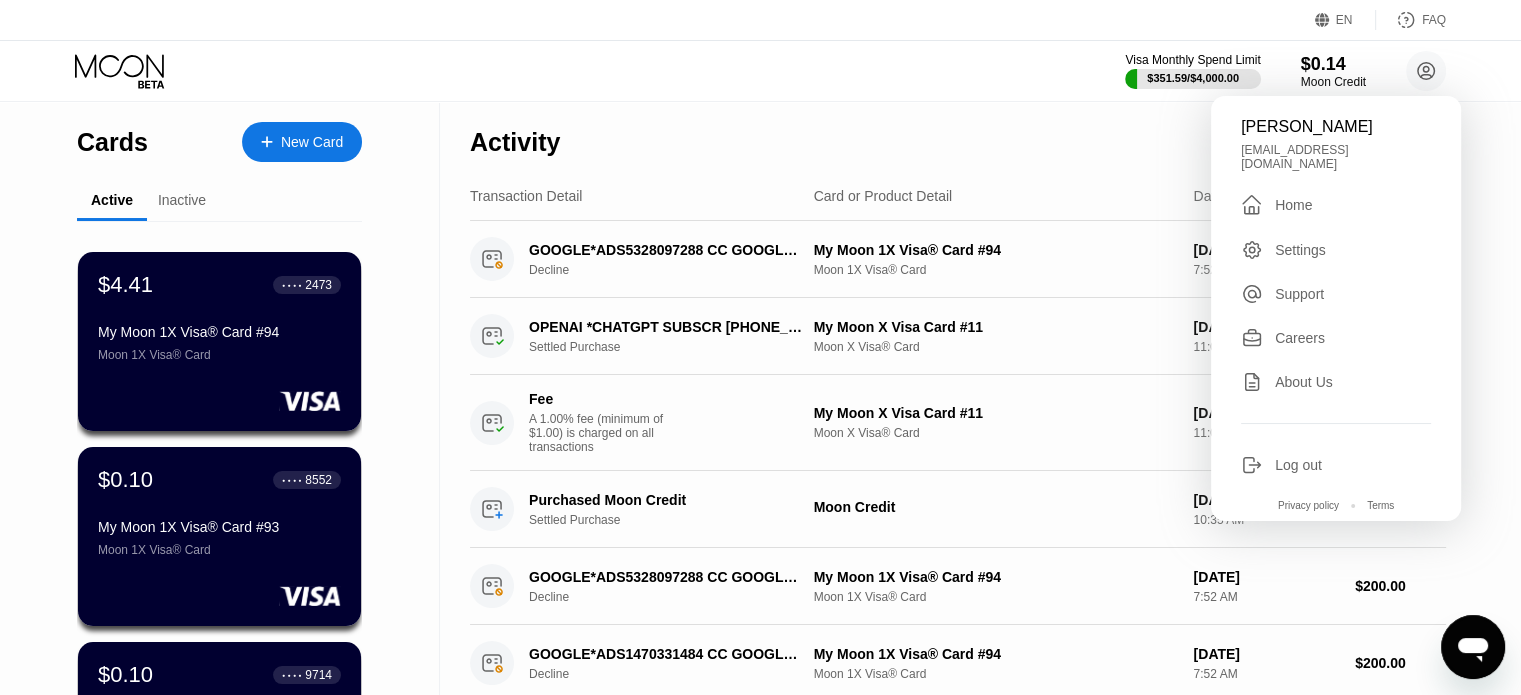 click on "Log out" at bounding box center (1298, 465) 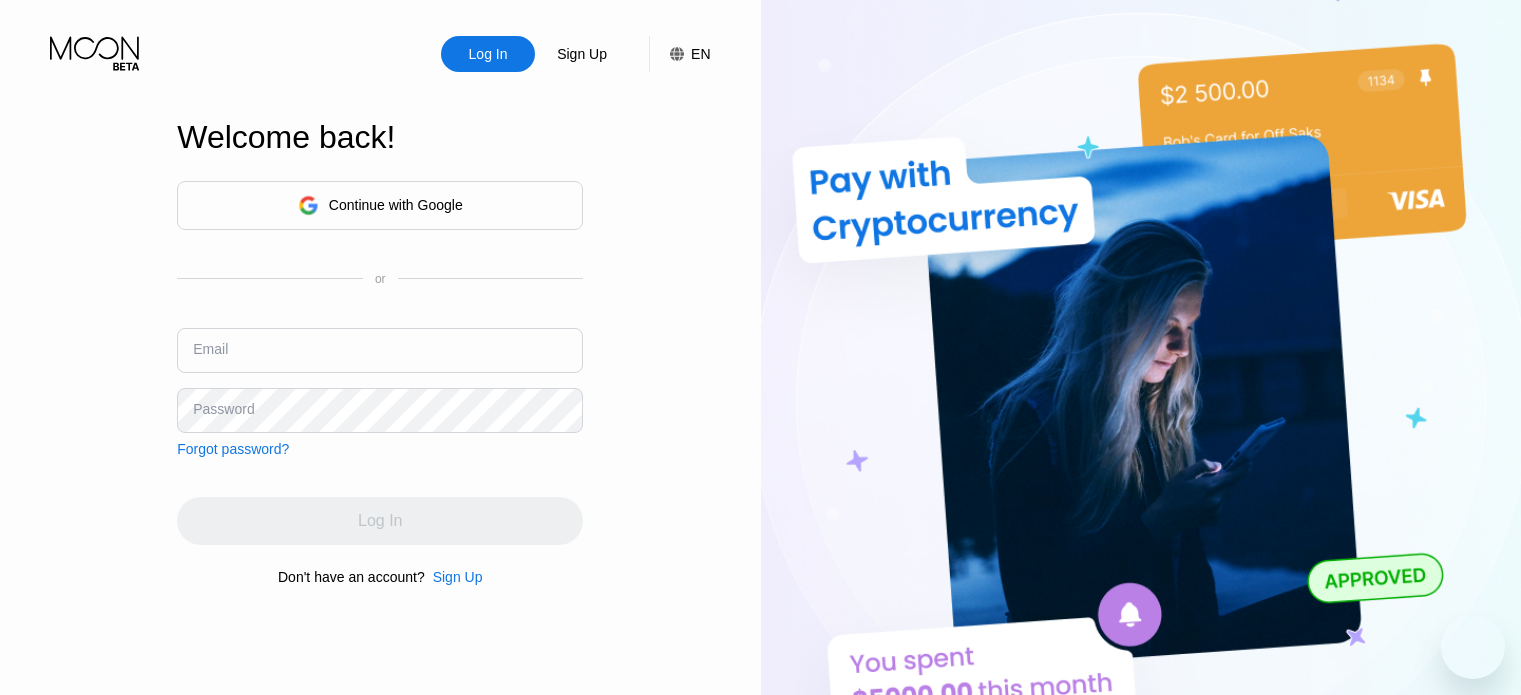 scroll, scrollTop: 0, scrollLeft: 0, axis: both 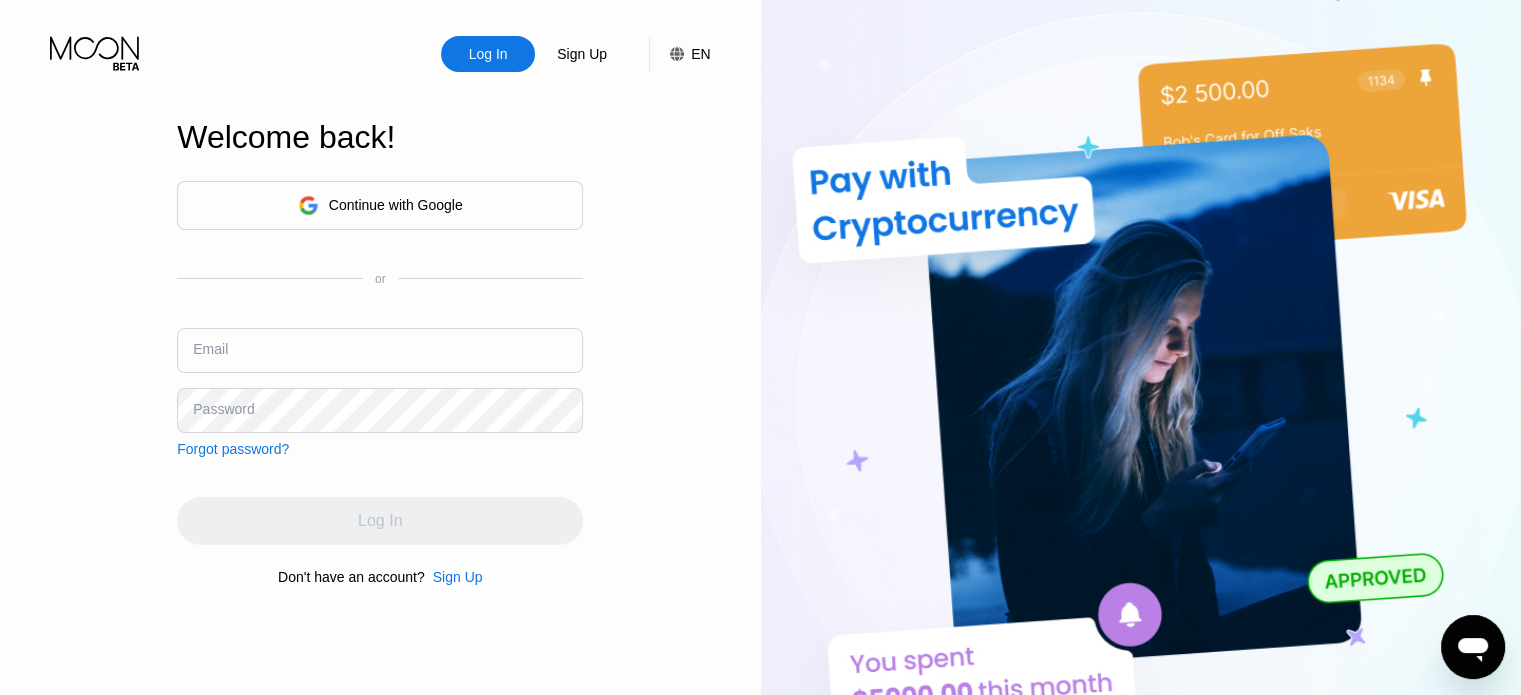 click at bounding box center (380, 350) 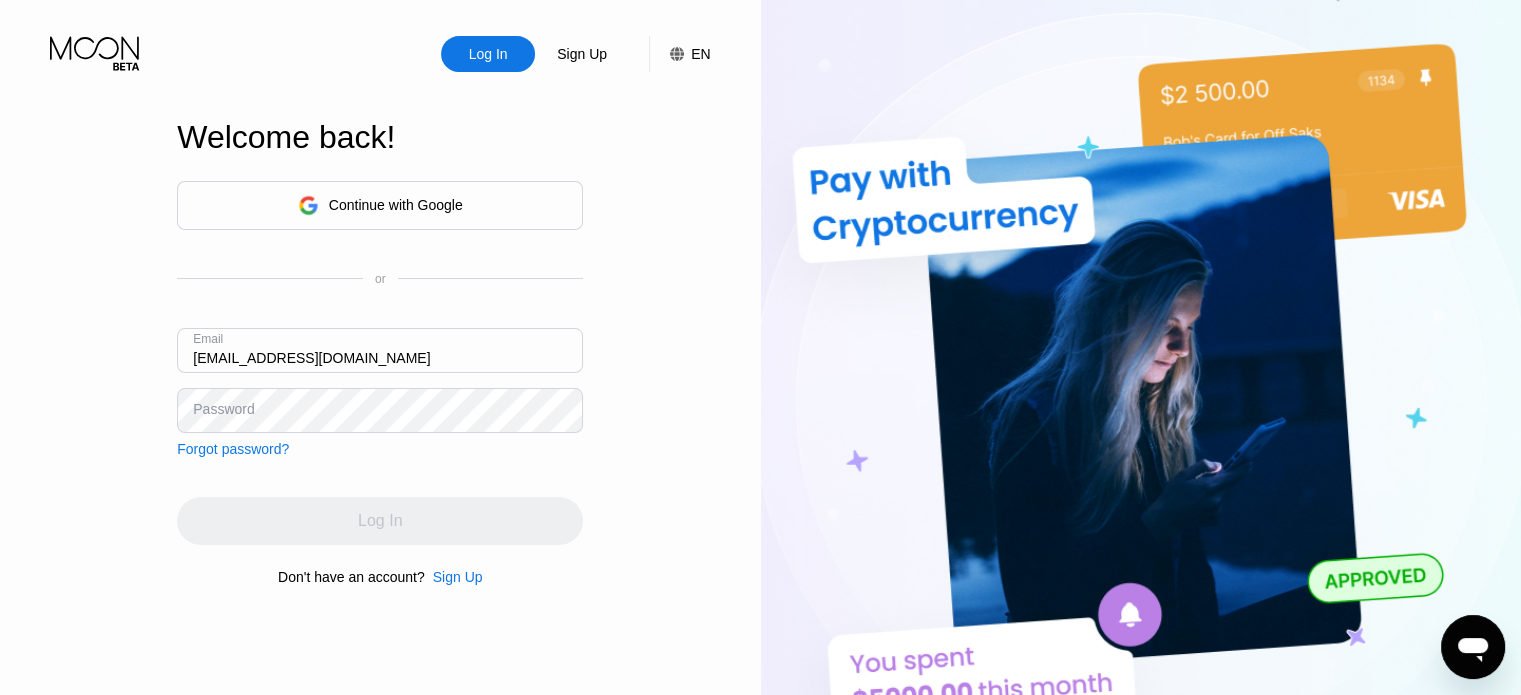 type on "wdqvfyuc@sfirstmail.com" 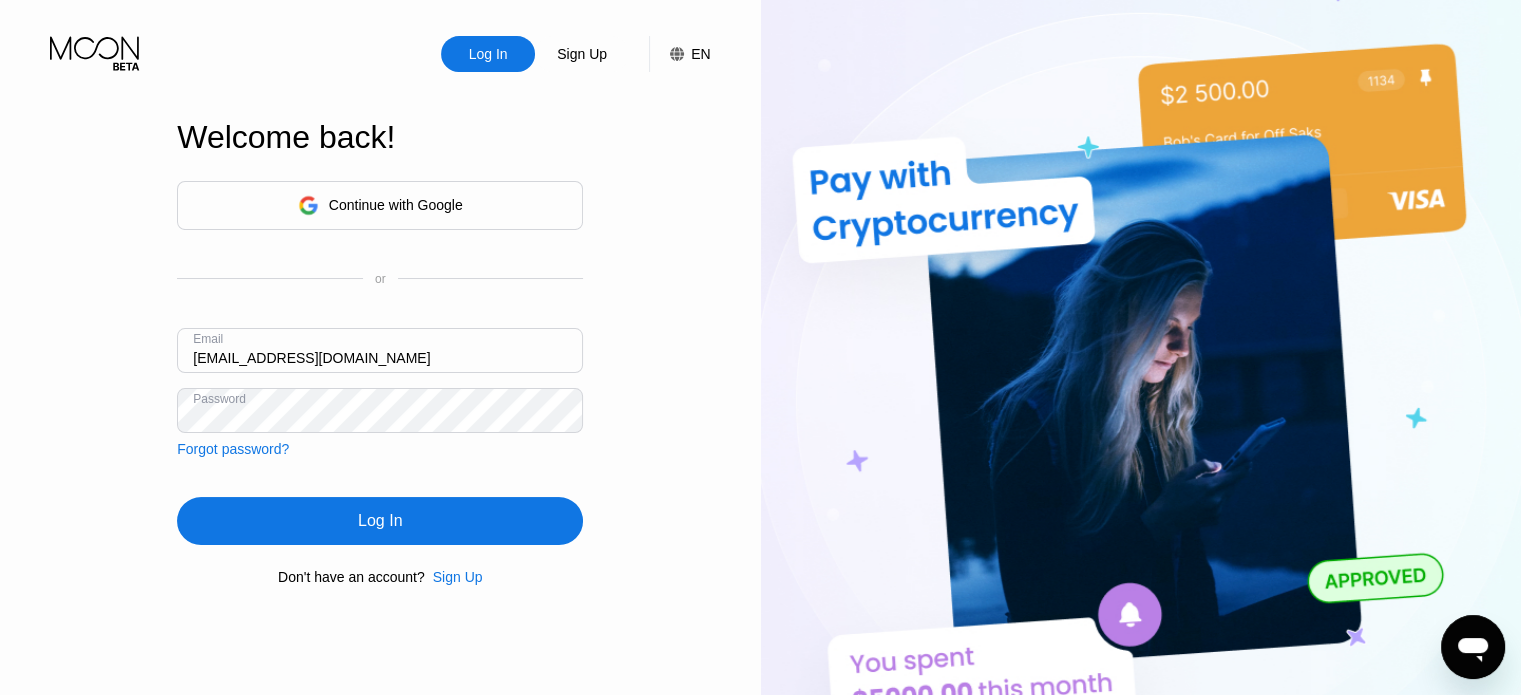 click on "Log In" at bounding box center (380, 521) 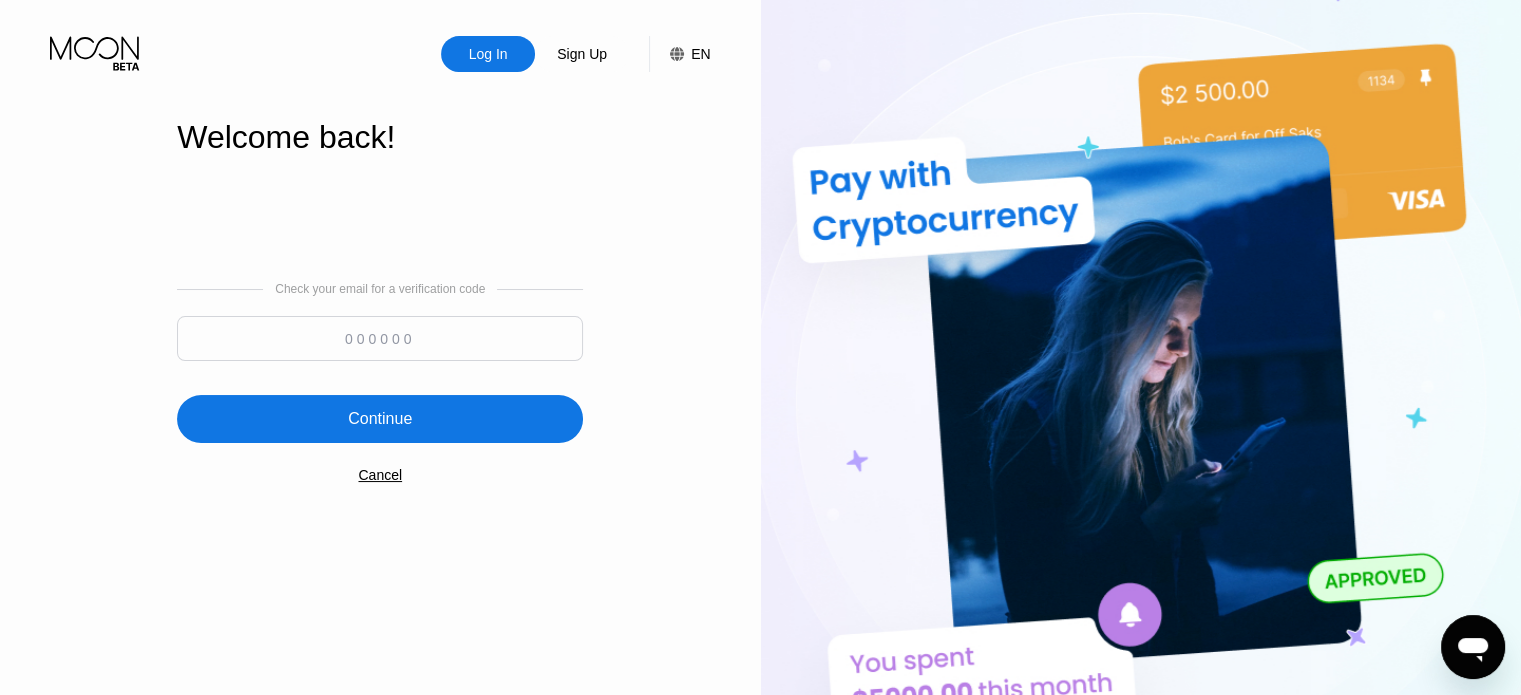 click at bounding box center (380, 338) 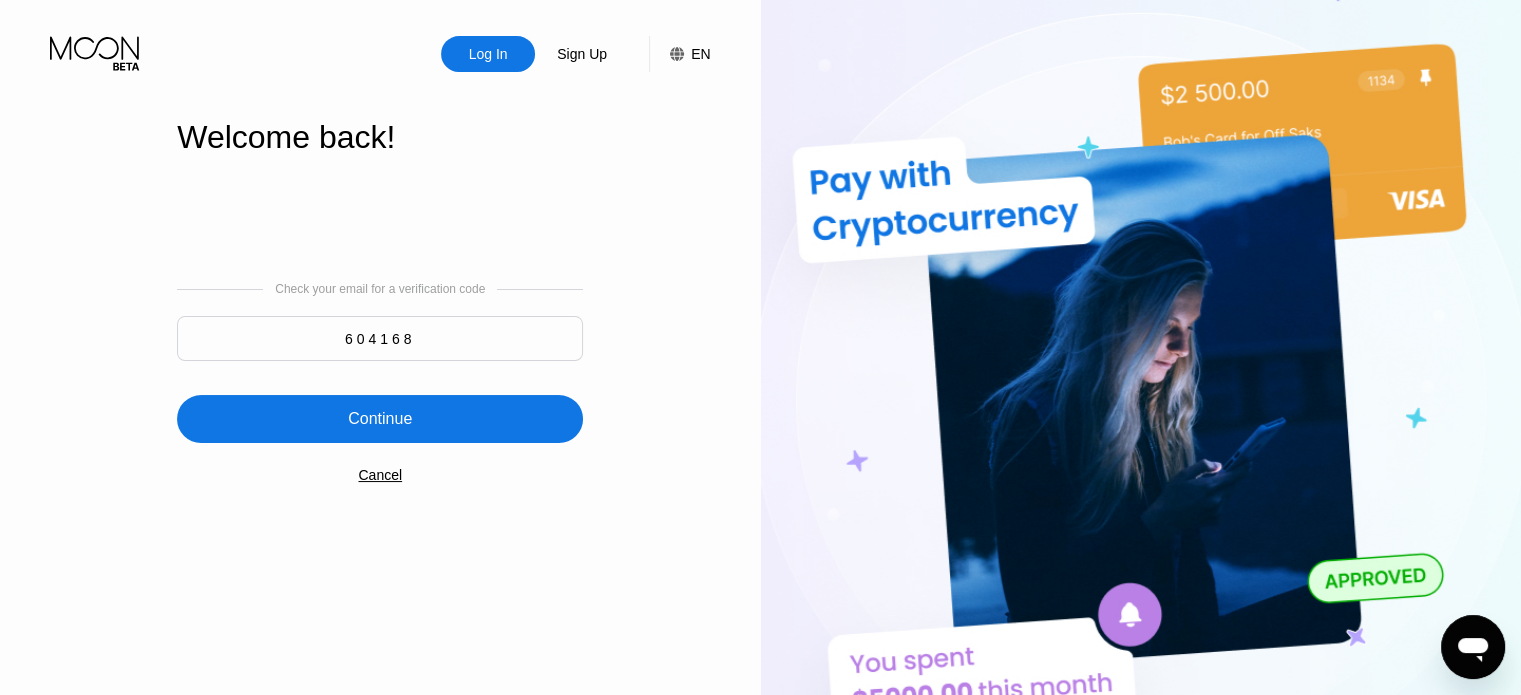 type on "604168" 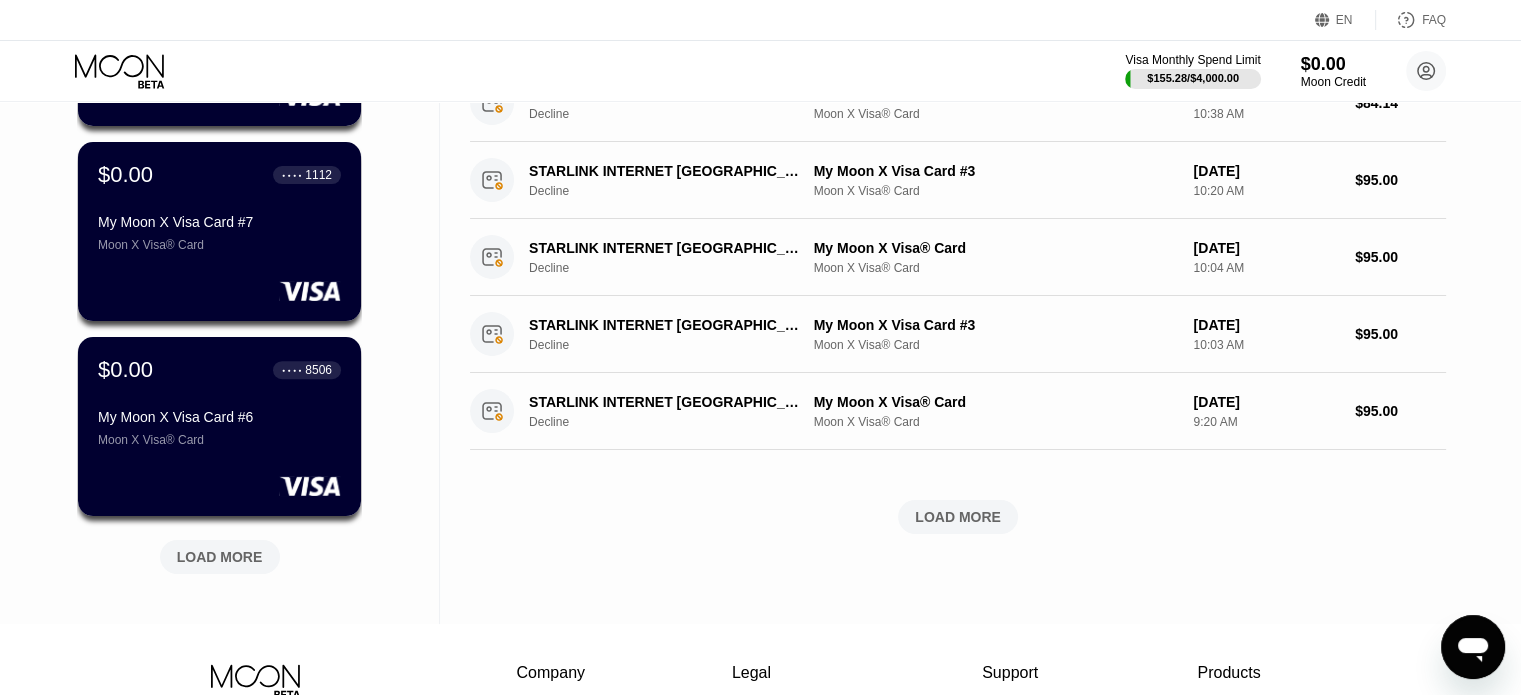 scroll, scrollTop: 700, scrollLeft: 0, axis: vertical 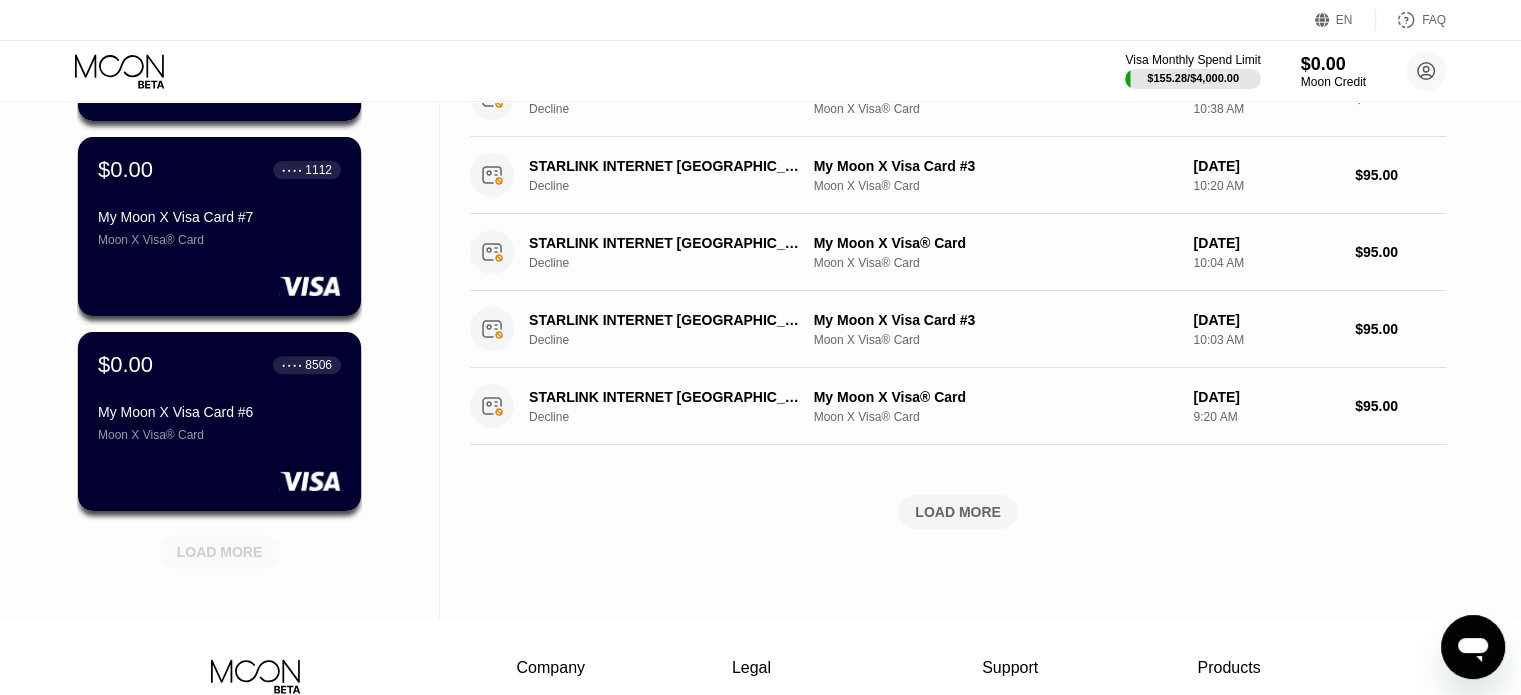 drag, startPoint x: 276, startPoint y: 538, endPoint x: 247, endPoint y: 556, distance: 34.132095 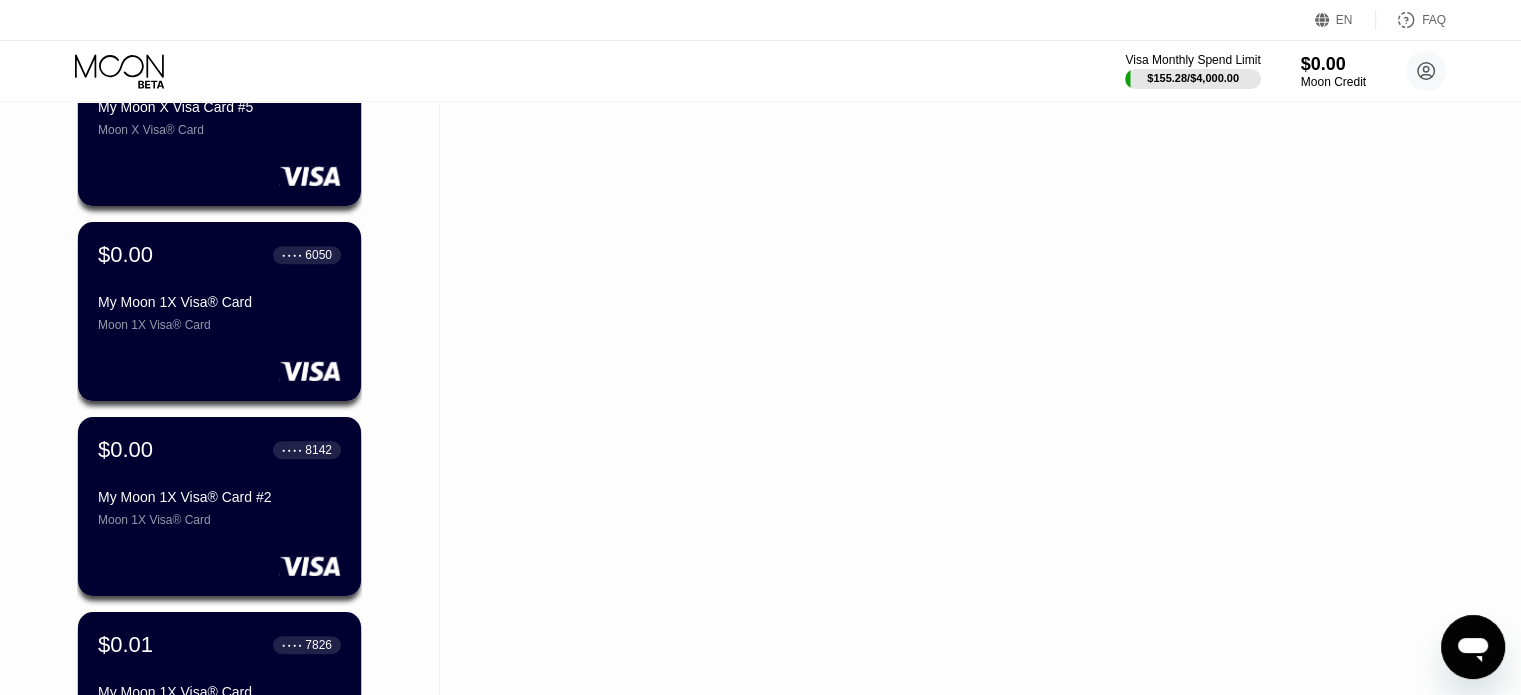 scroll, scrollTop: 1600, scrollLeft: 0, axis: vertical 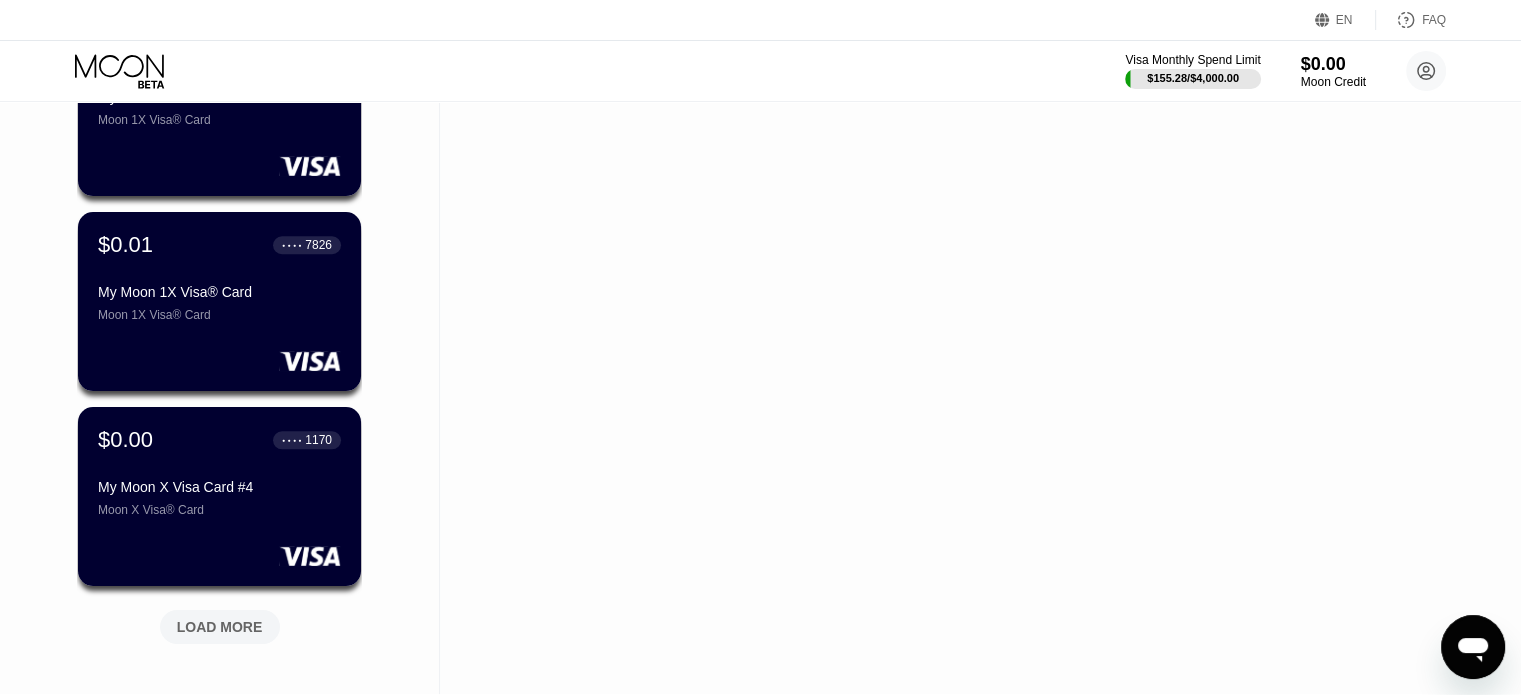drag, startPoint x: 216, startPoint y: 591, endPoint x: 209, endPoint y: 607, distance: 17.464249 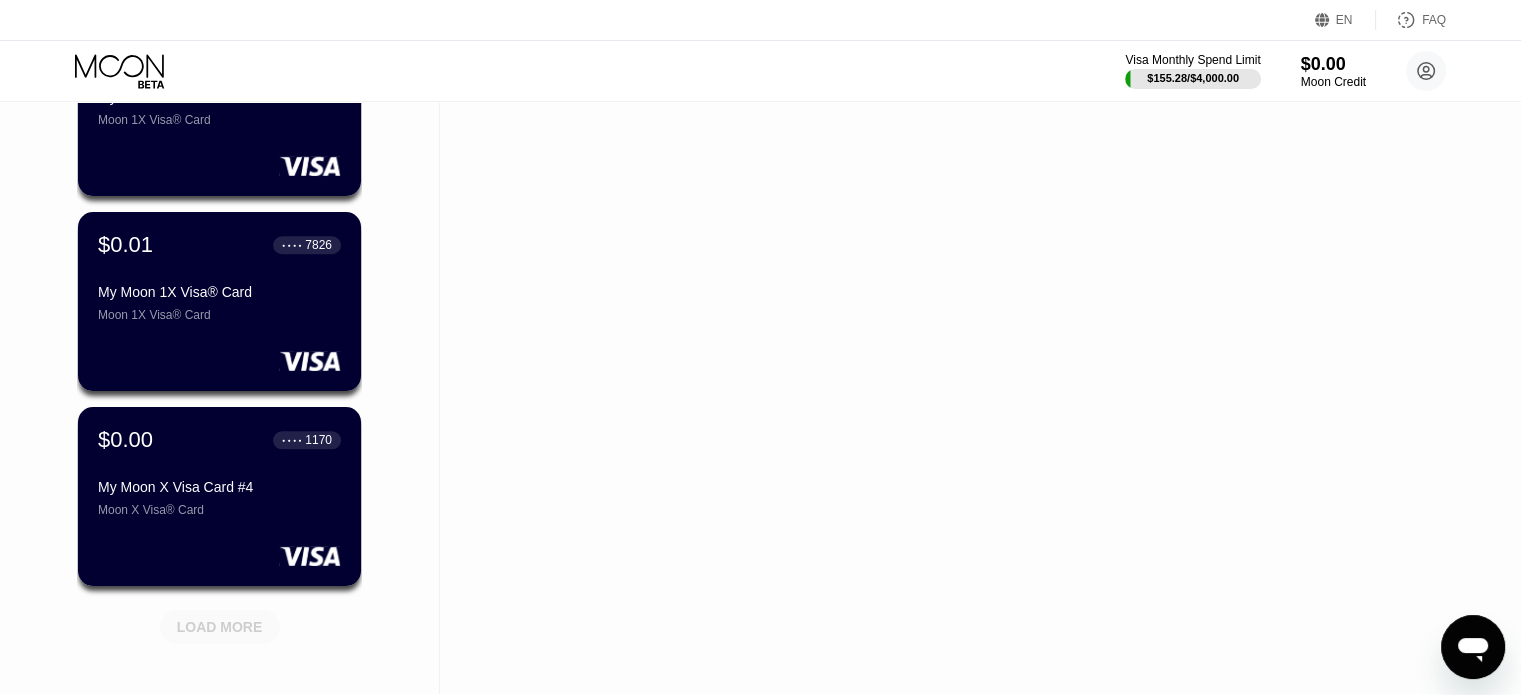 click on "LOAD MORE" at bounding box center (220, 623) 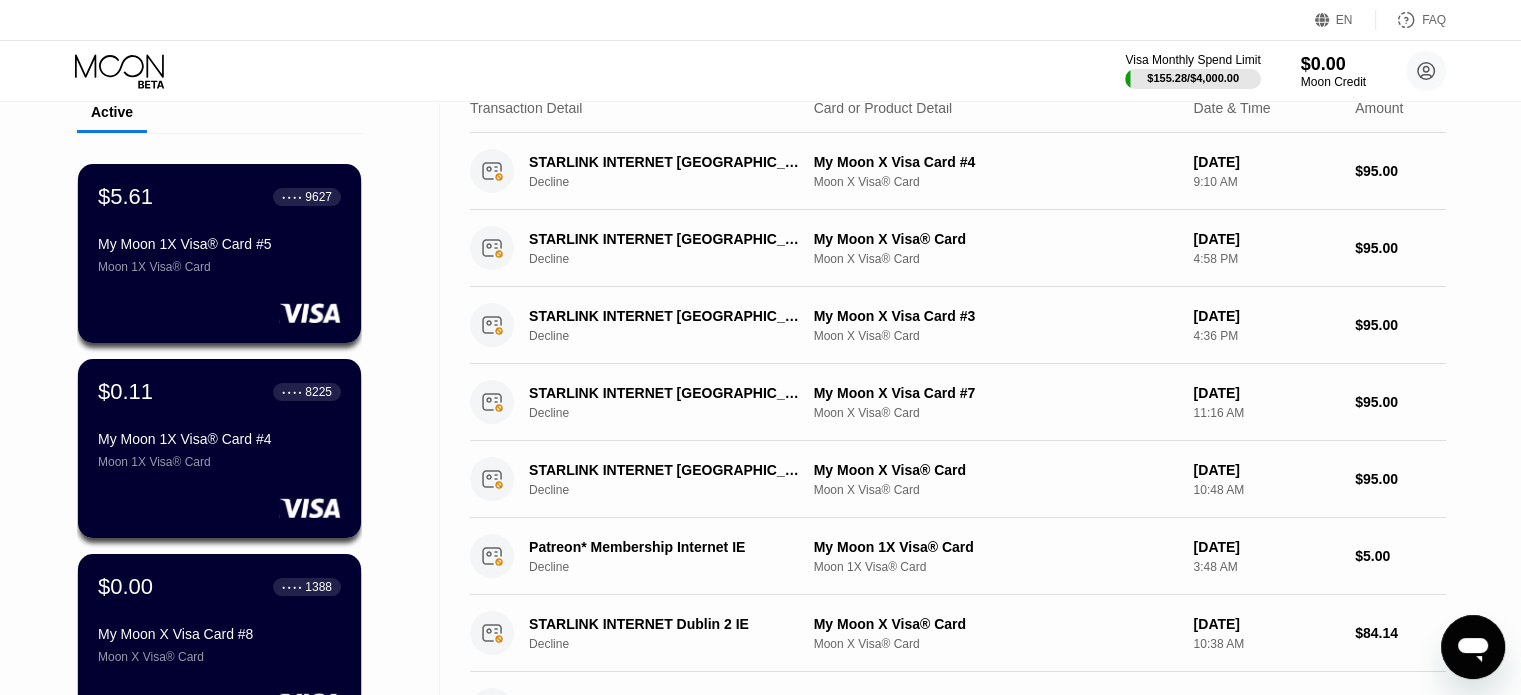 scroll, scrollTop: 0, scrollLeft: 0, axis: both 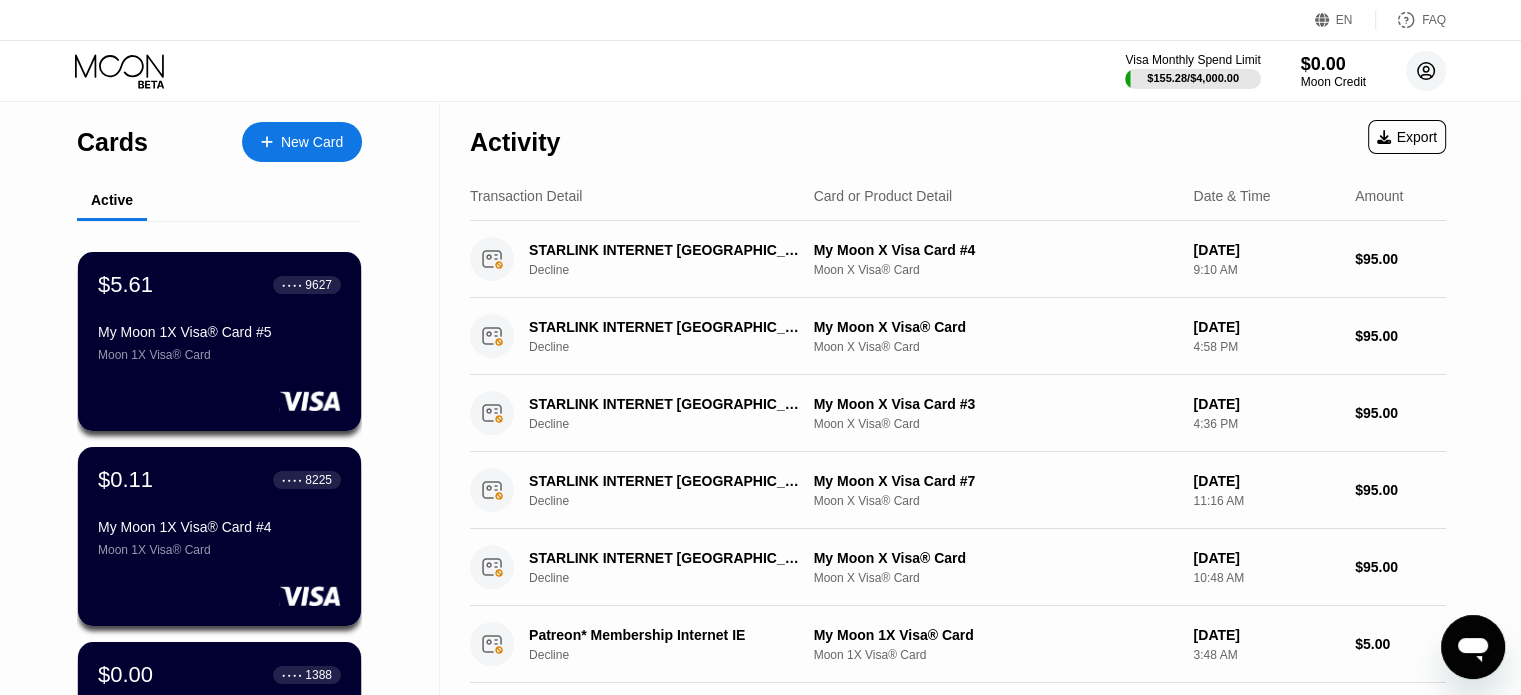 click 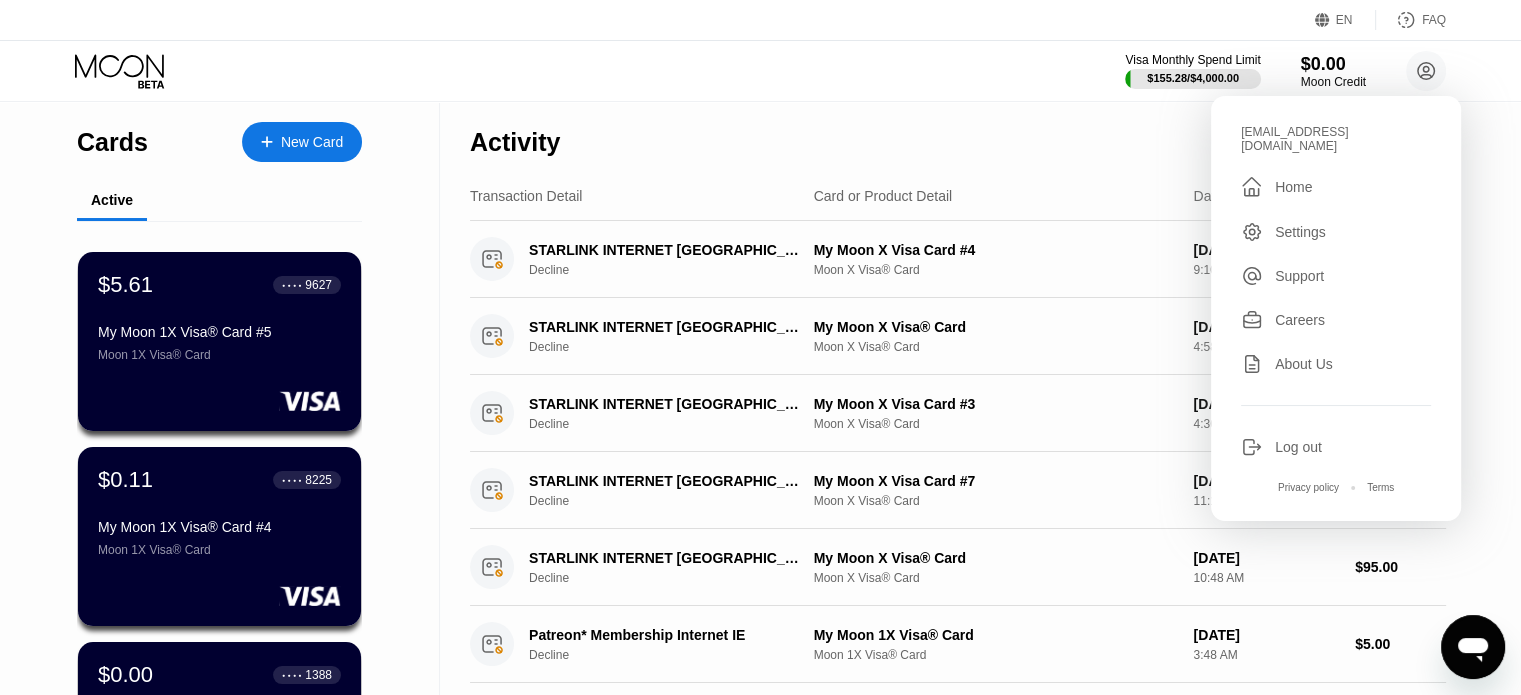click on "wdqvfyuc@sfirstmail.com  Home Settings Support Careers About Us Log out Privacy policy Terms" at bounding box center (1336, 308) 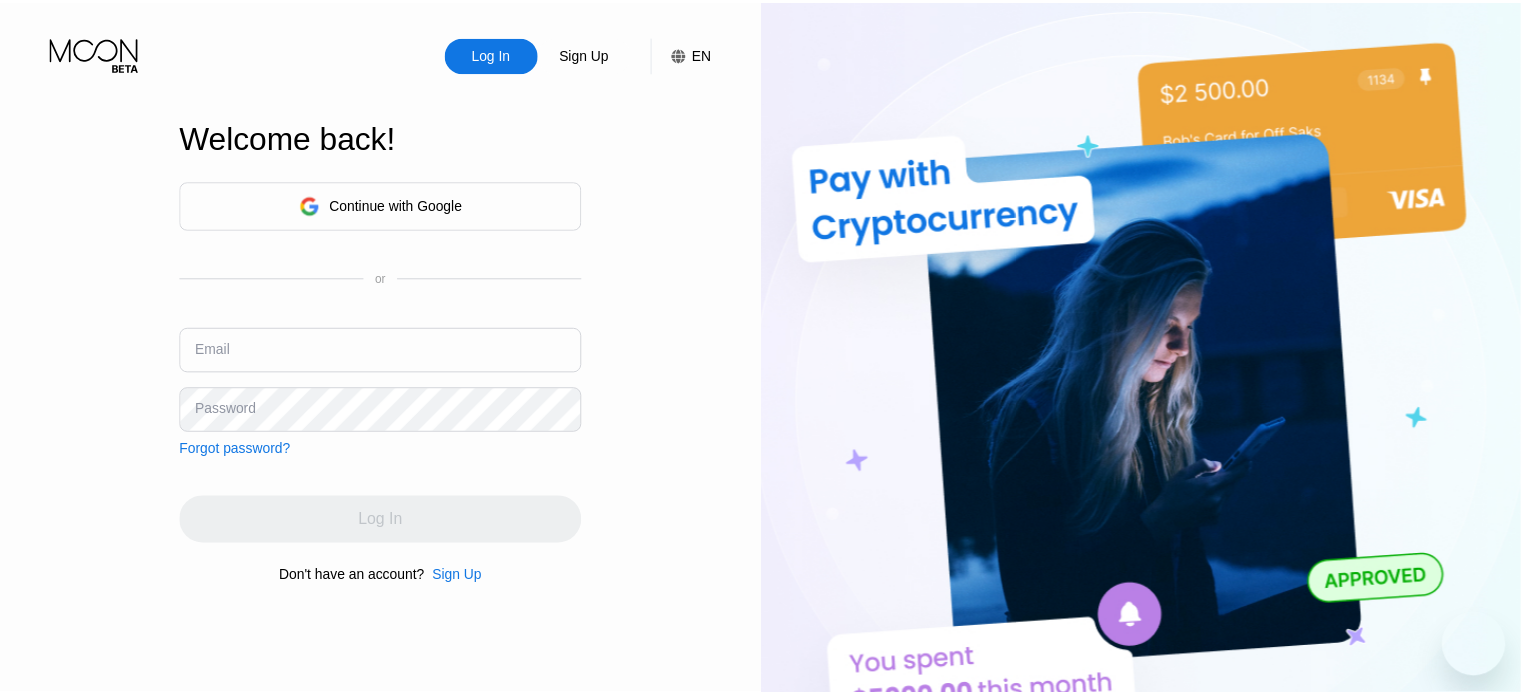 scroll, scrollTop: 0, scrollLeft: 0, axis: both 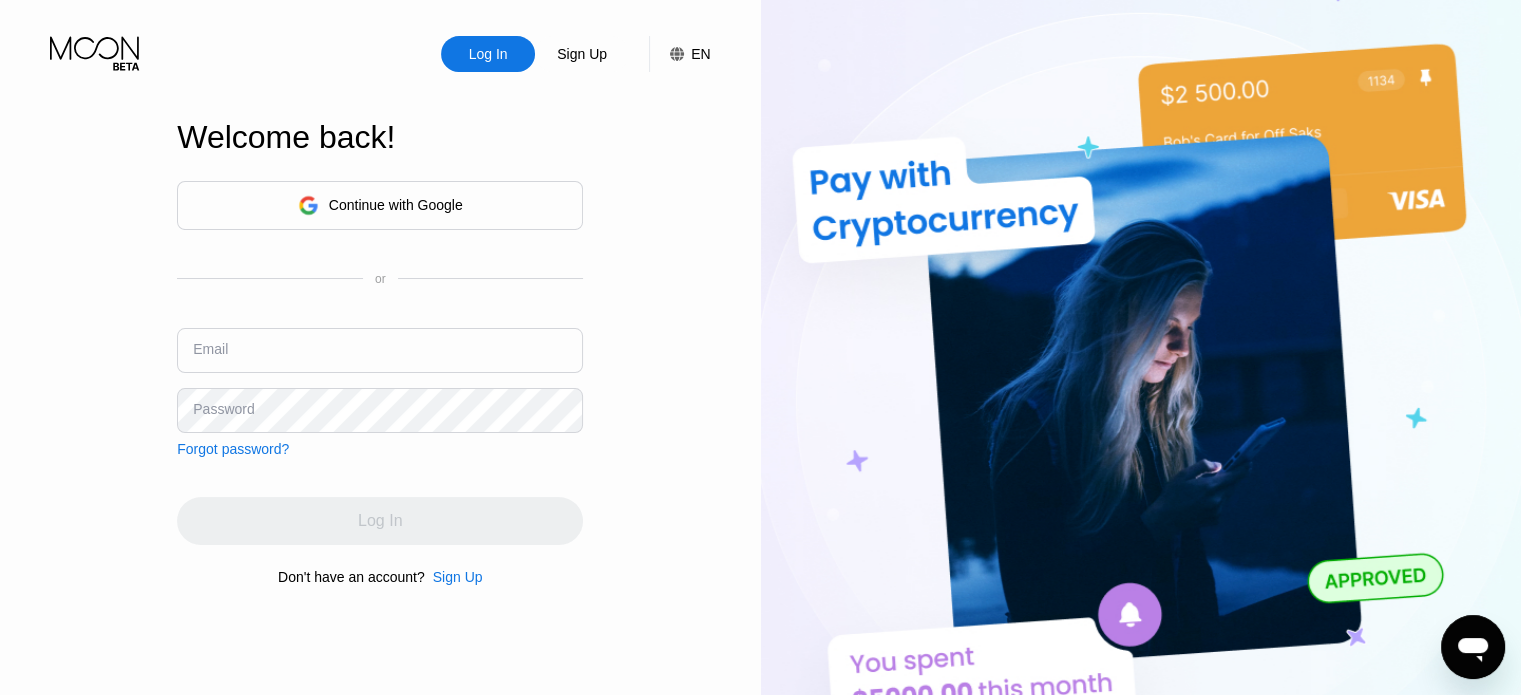 click on "Email" at bounding box center (380, 358) 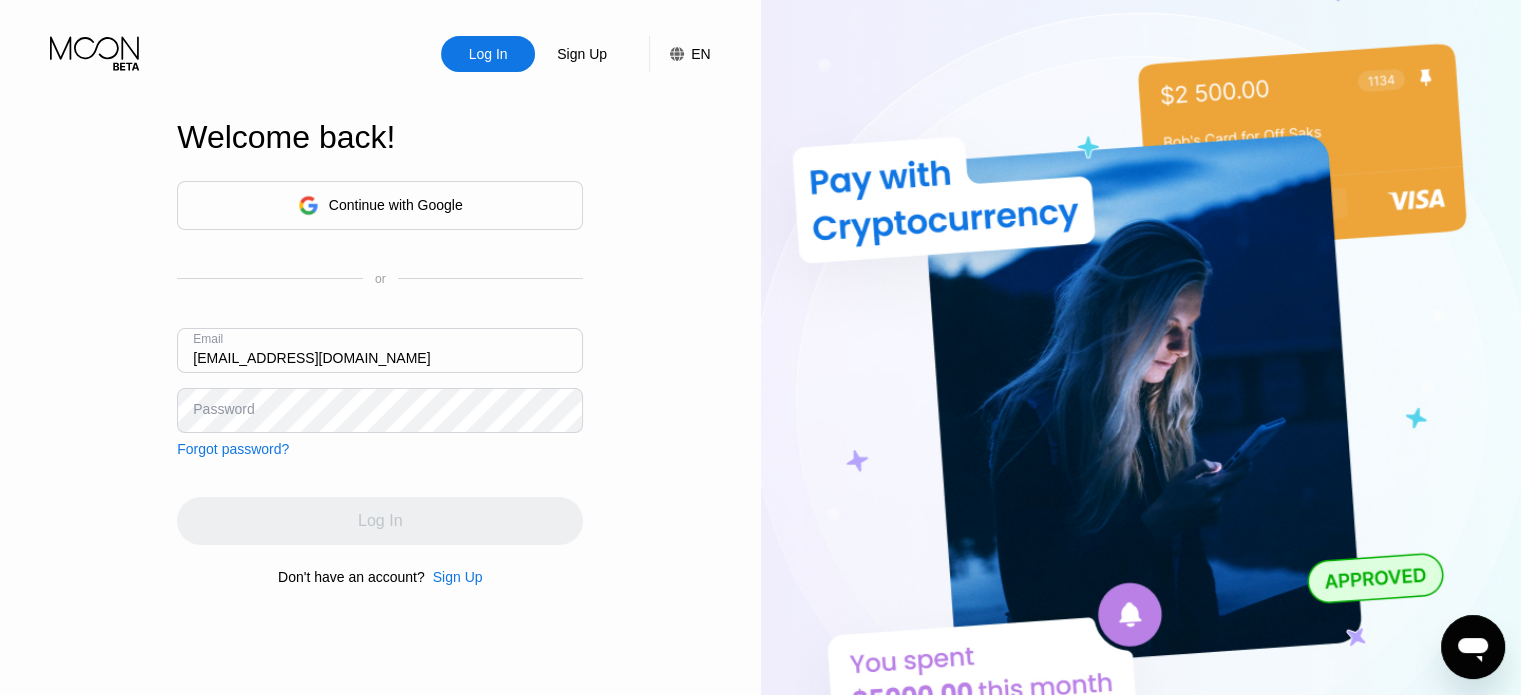 type on "[EMAIL_ADDRESS][DOMAIN_NAME]" 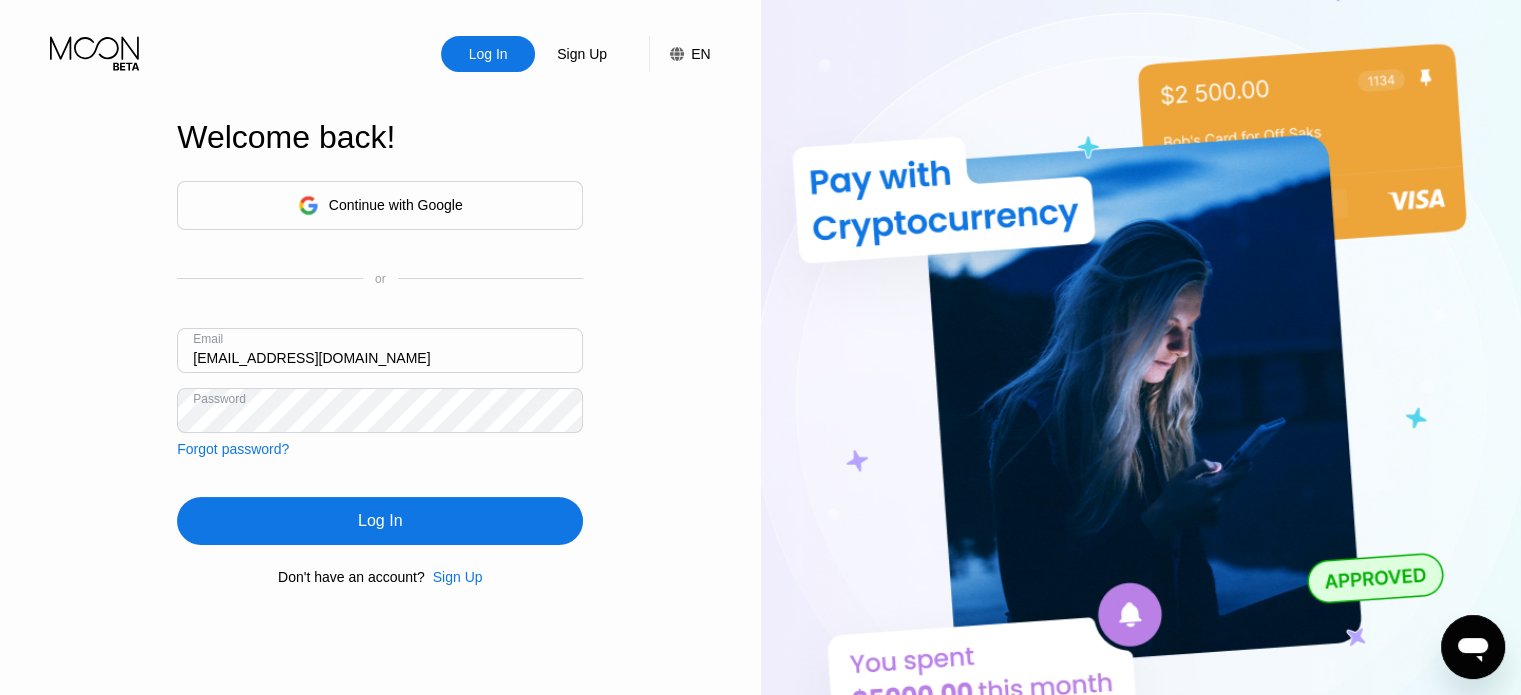 click on "Log In" at bounding box center [380, 521] 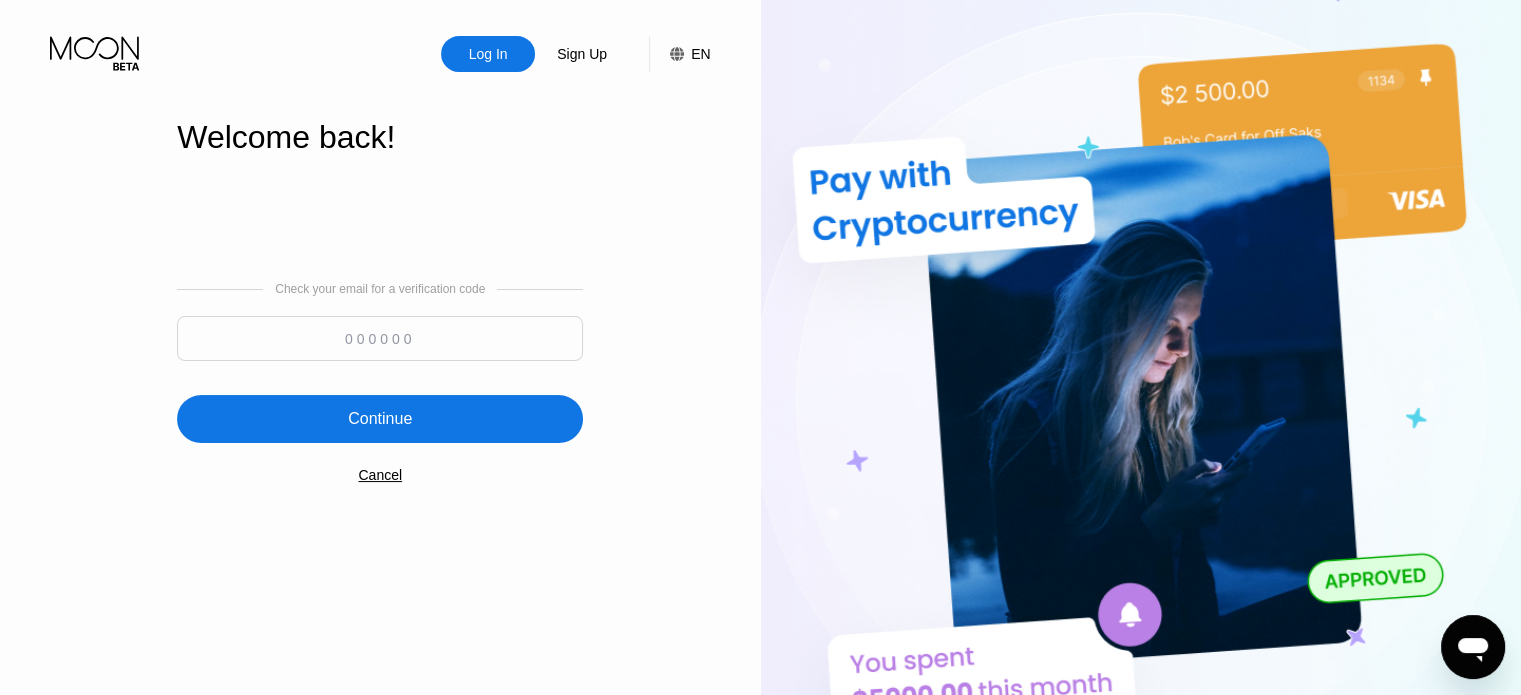 click at bounding box center (380, 338) 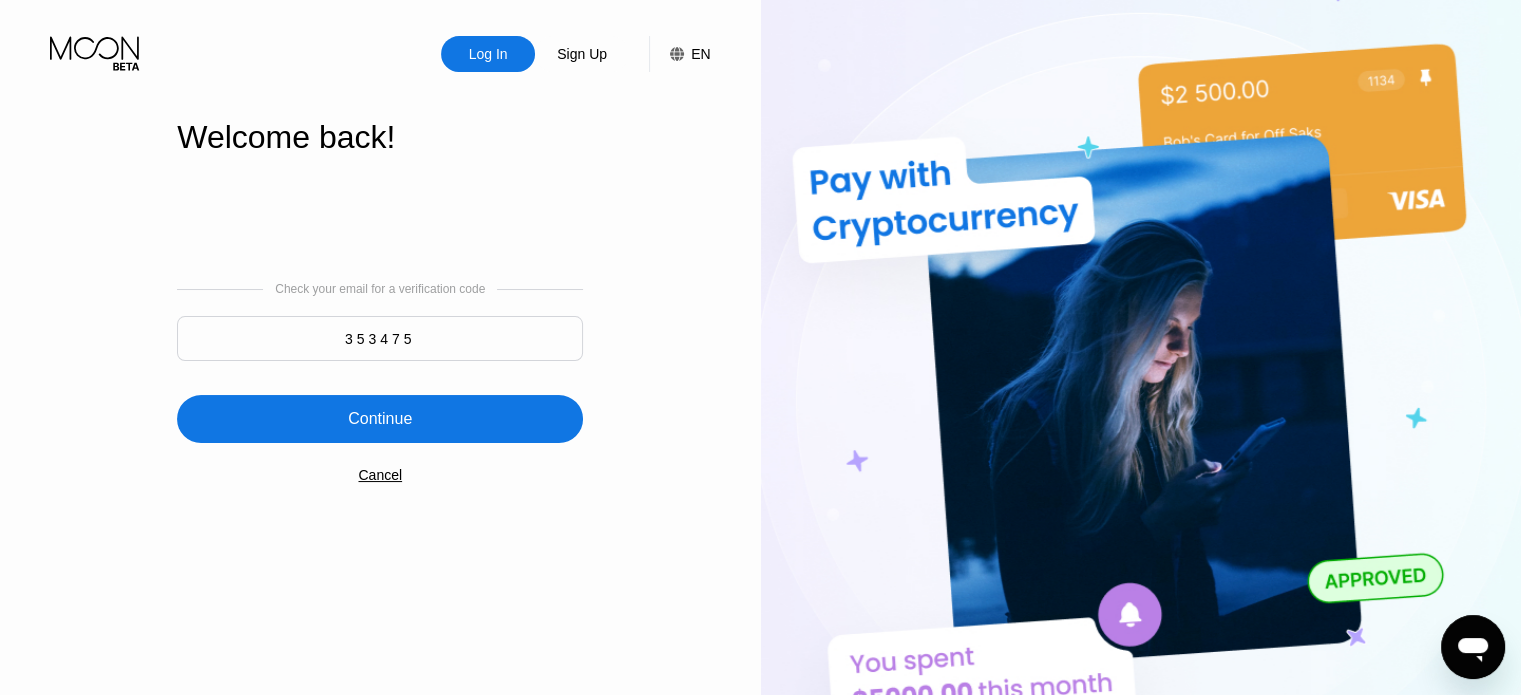 type on "353475" 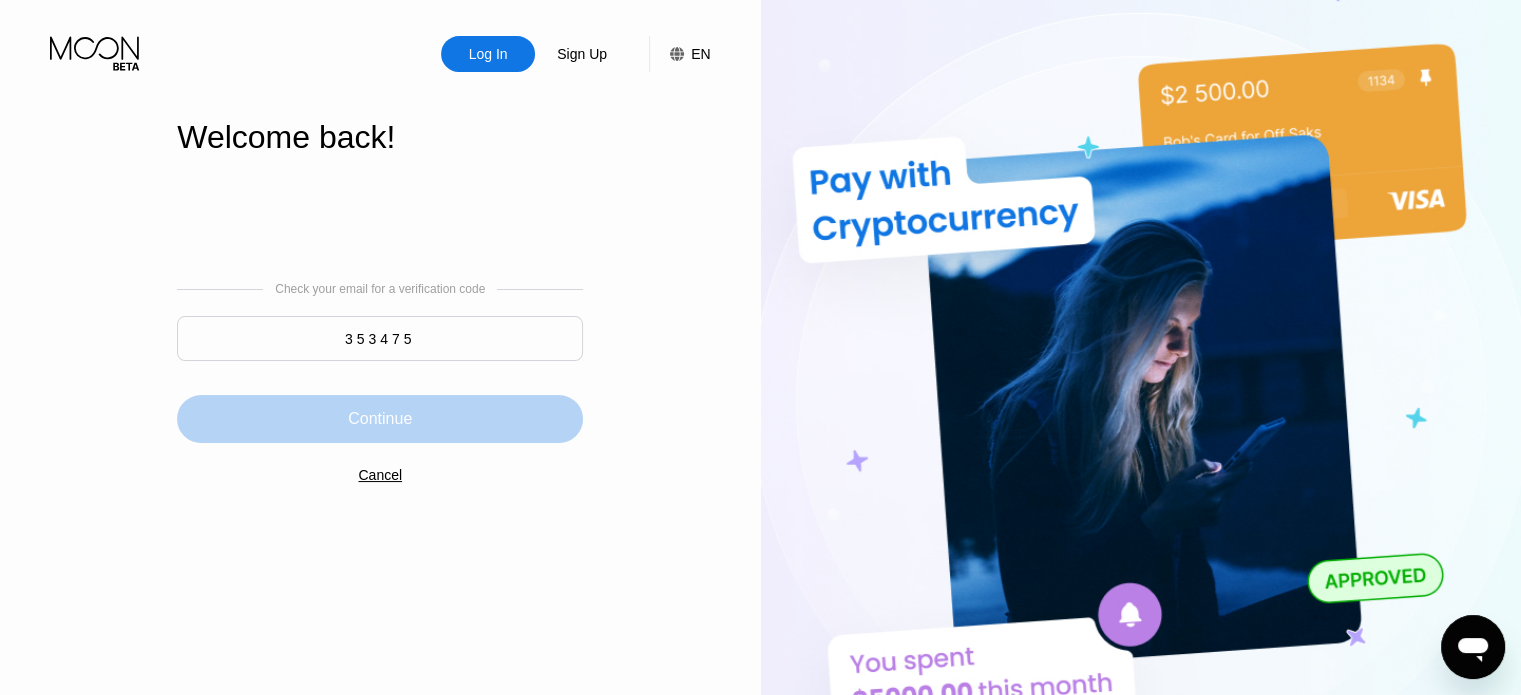click on "Continue" at bounding box center (380, 419) 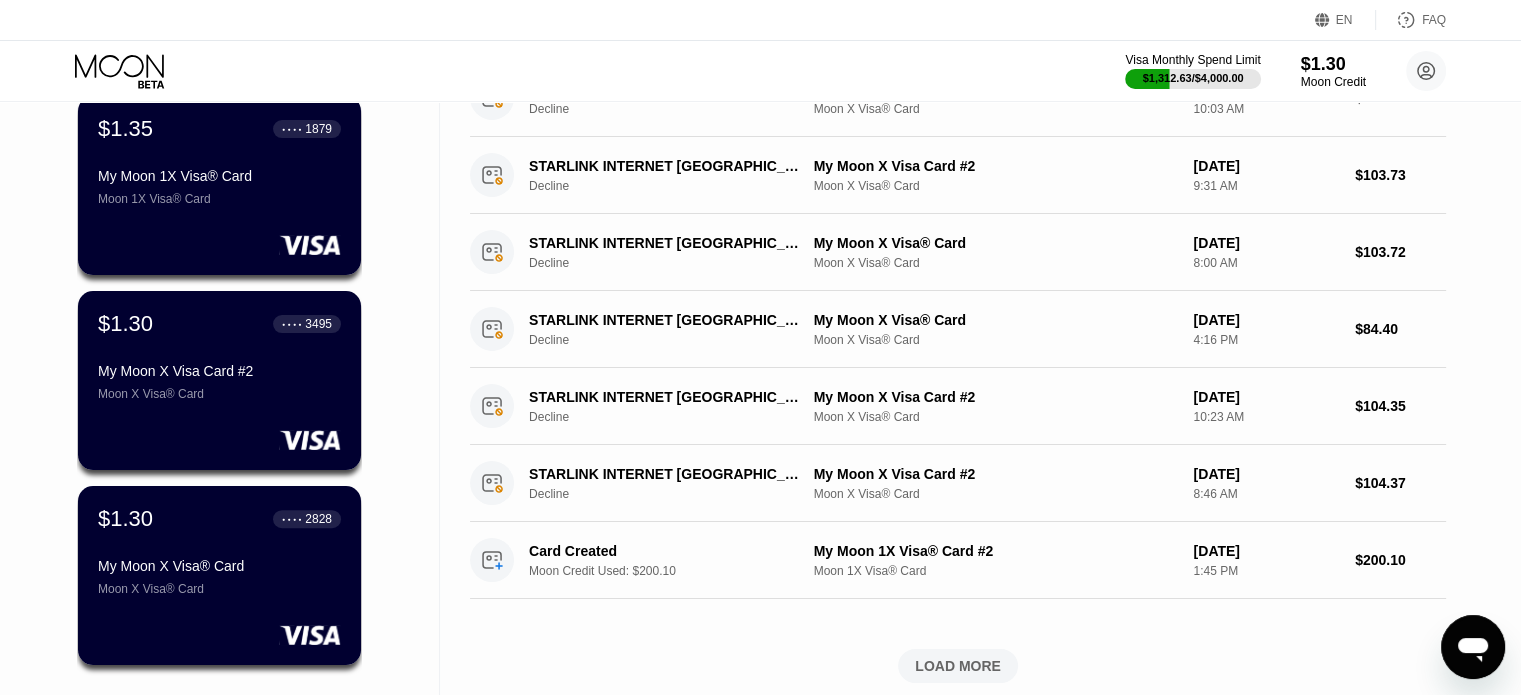 scroll, scrollTop: 800, scrollLeft: 0, axis: vertical 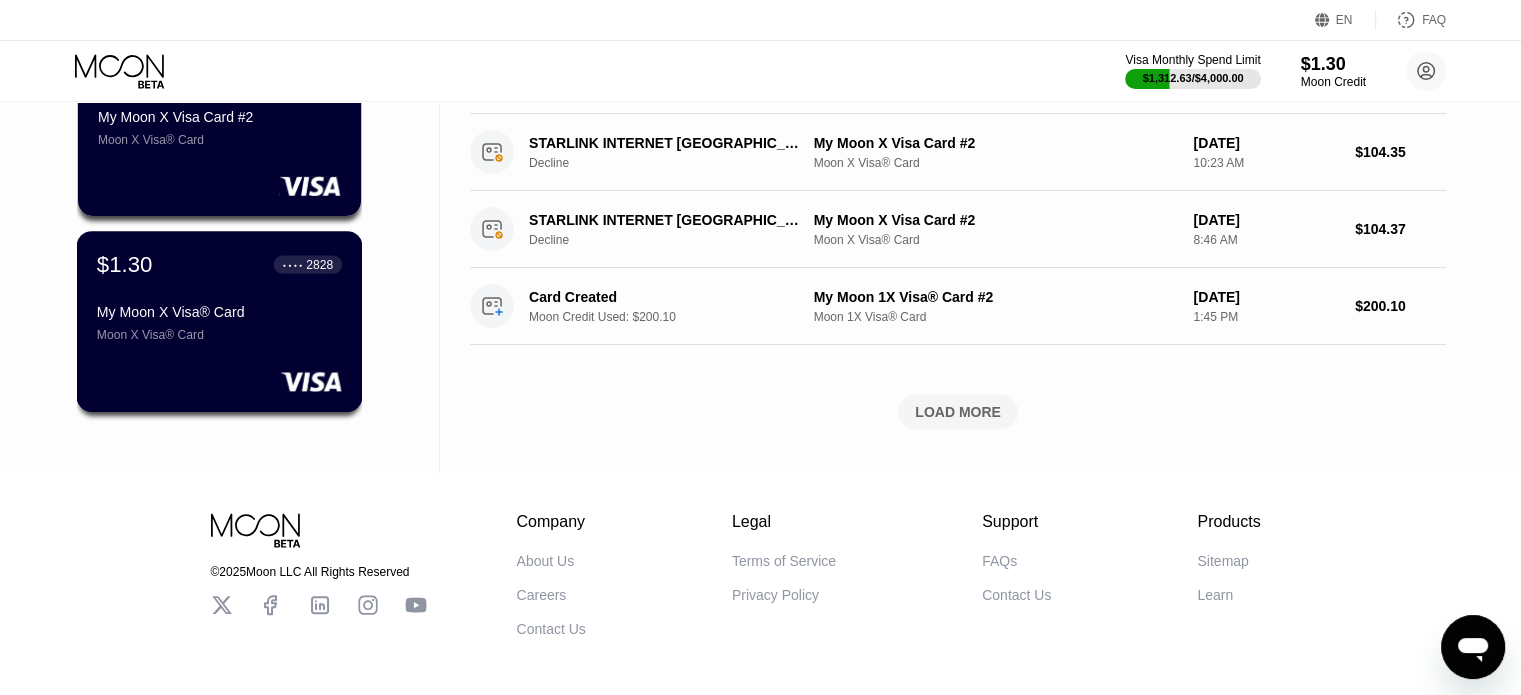 click on "Moon X Visa® Card" at bounding box center (219, 335) 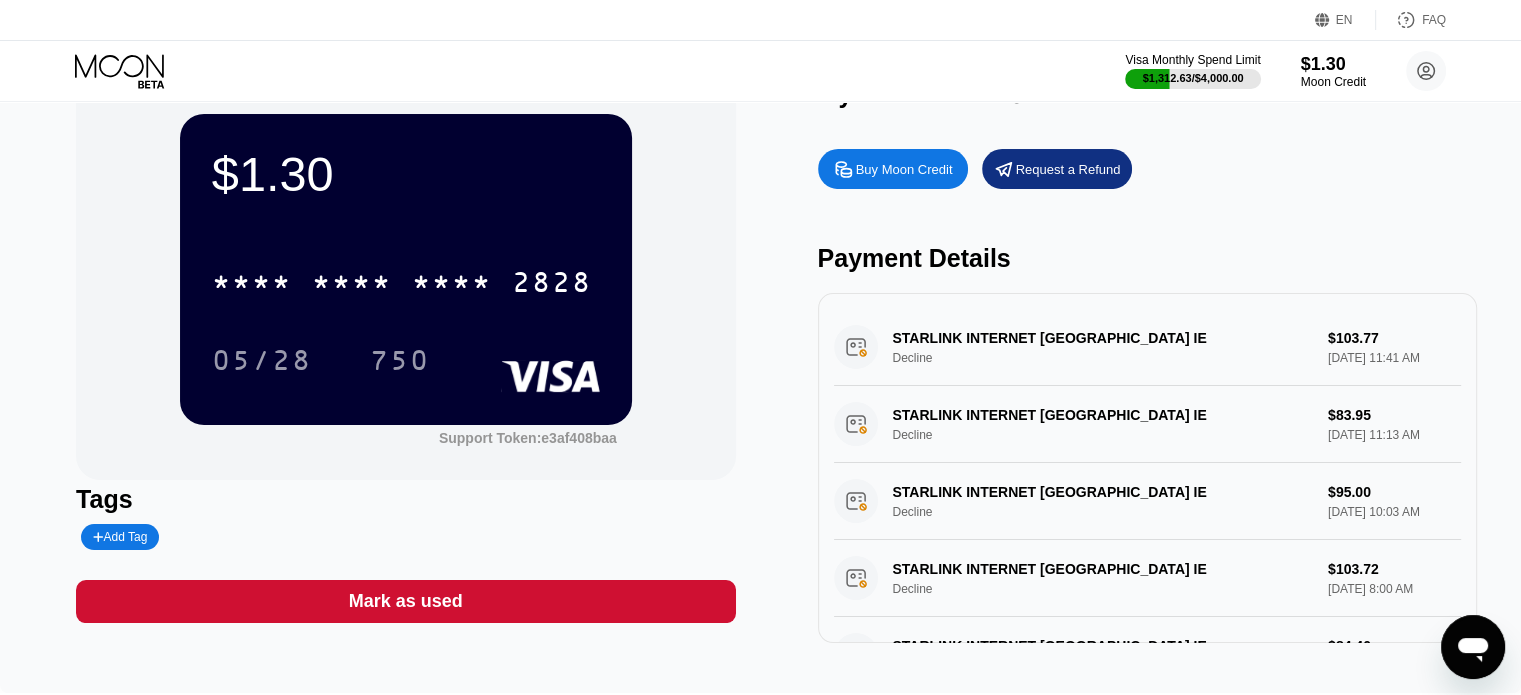scroll, scrollTop: 200, scrollLeft: 0, axis: vertical 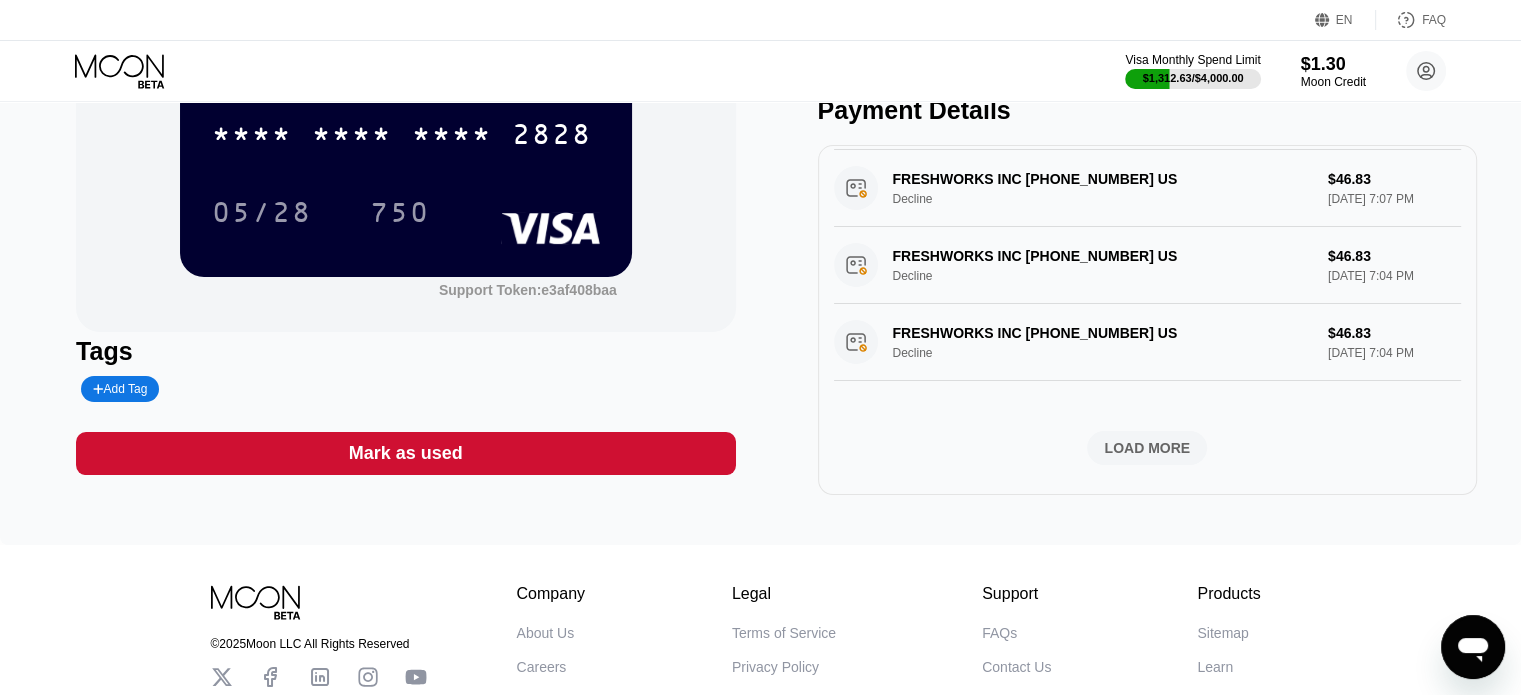 click on "LOAD MORE" at bounding box center [1147, 448] 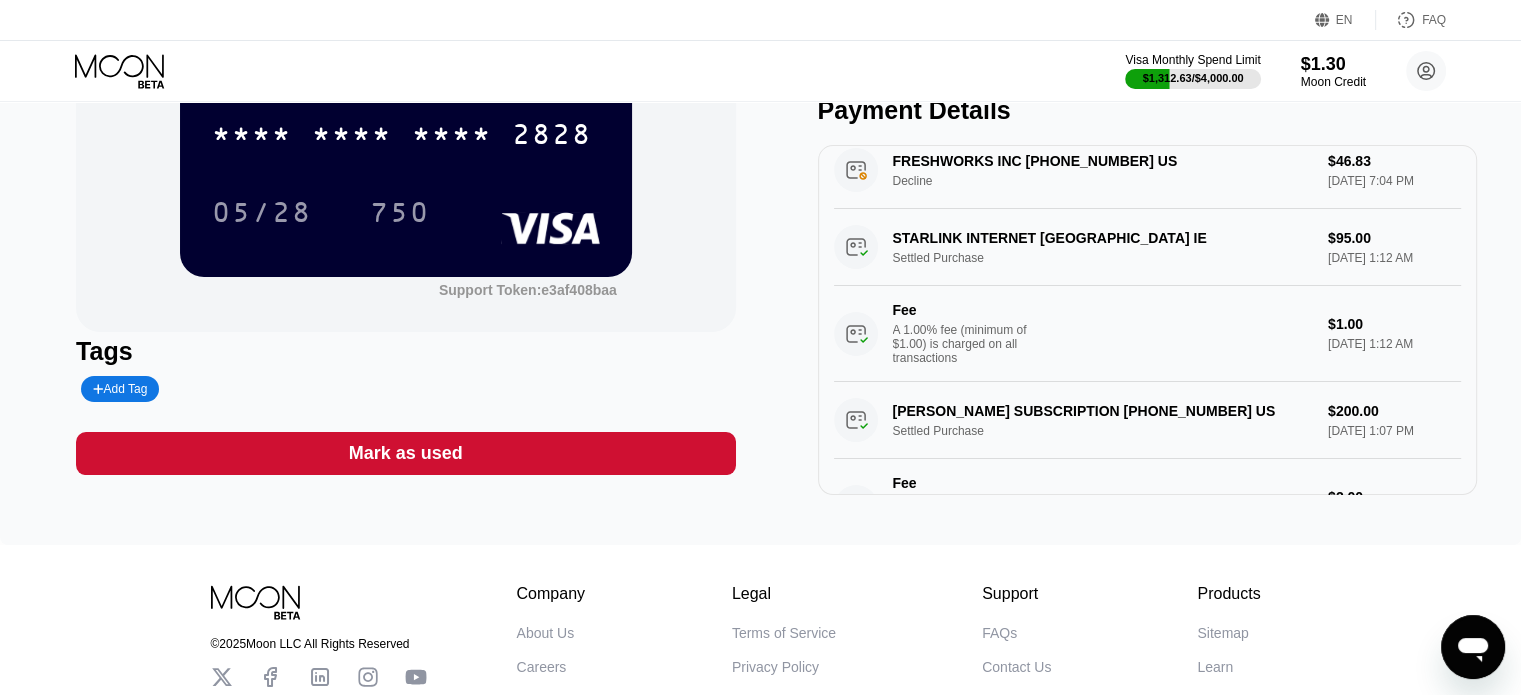 scroll, scrollTop: 1000, scrollLeft: 0, axis: vertical 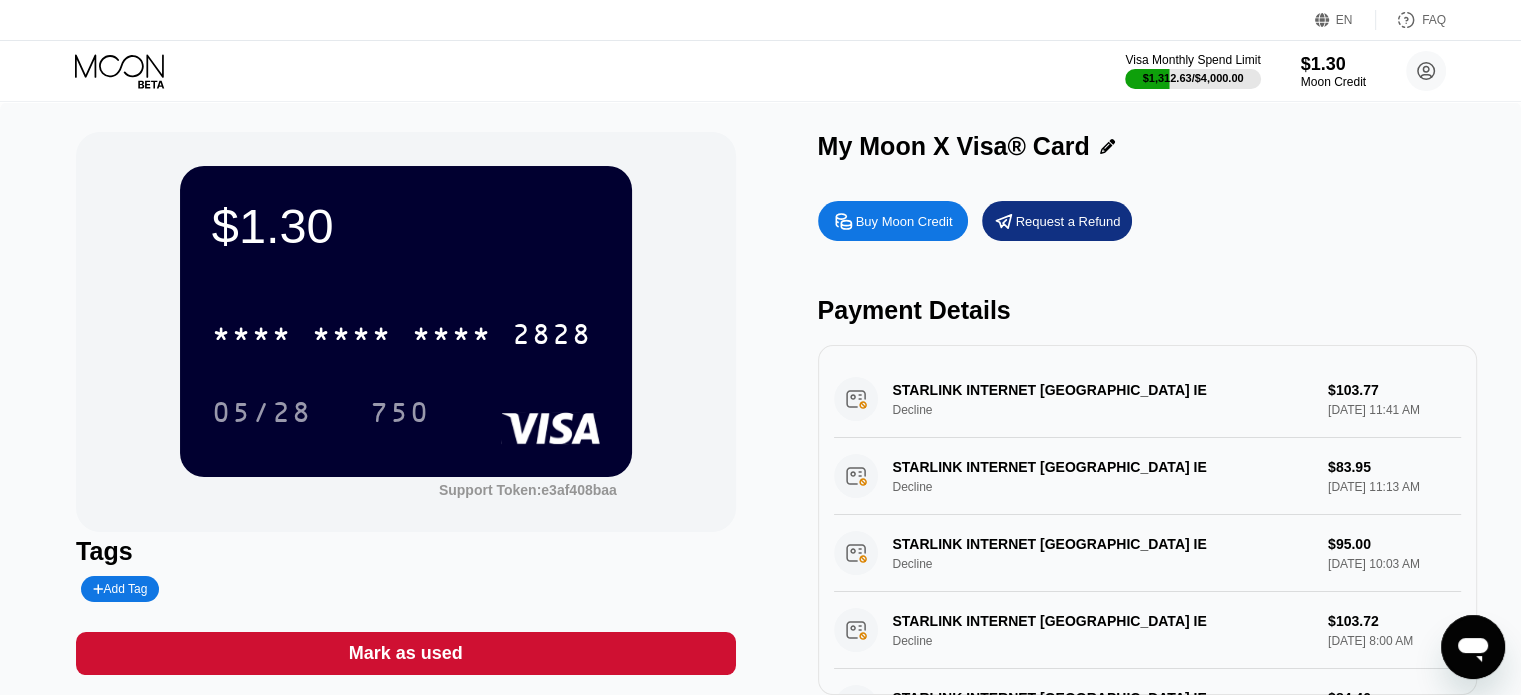 click 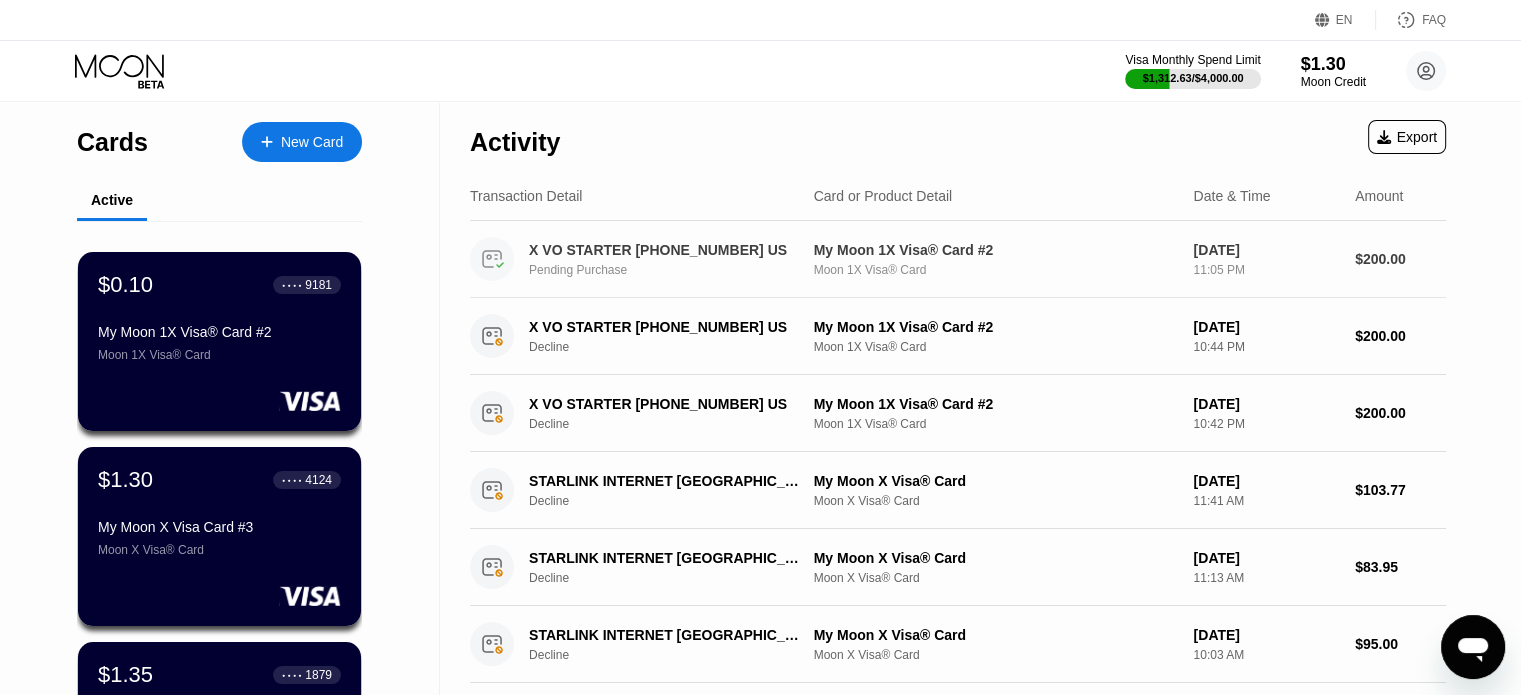 click on "Pending Purchase" at bounding box center (676, 270) 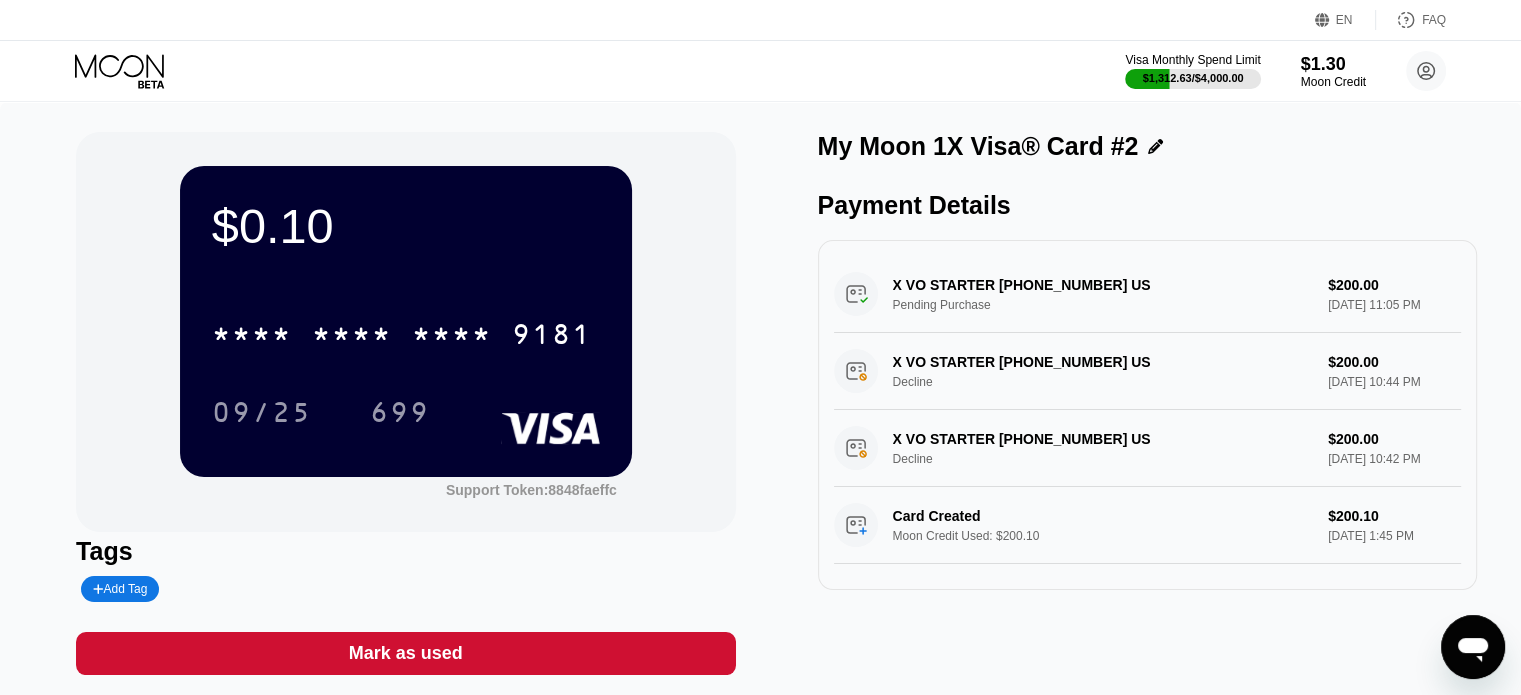 scroll, scrollTop: 4, scrollLeft: 0, axis: vertical 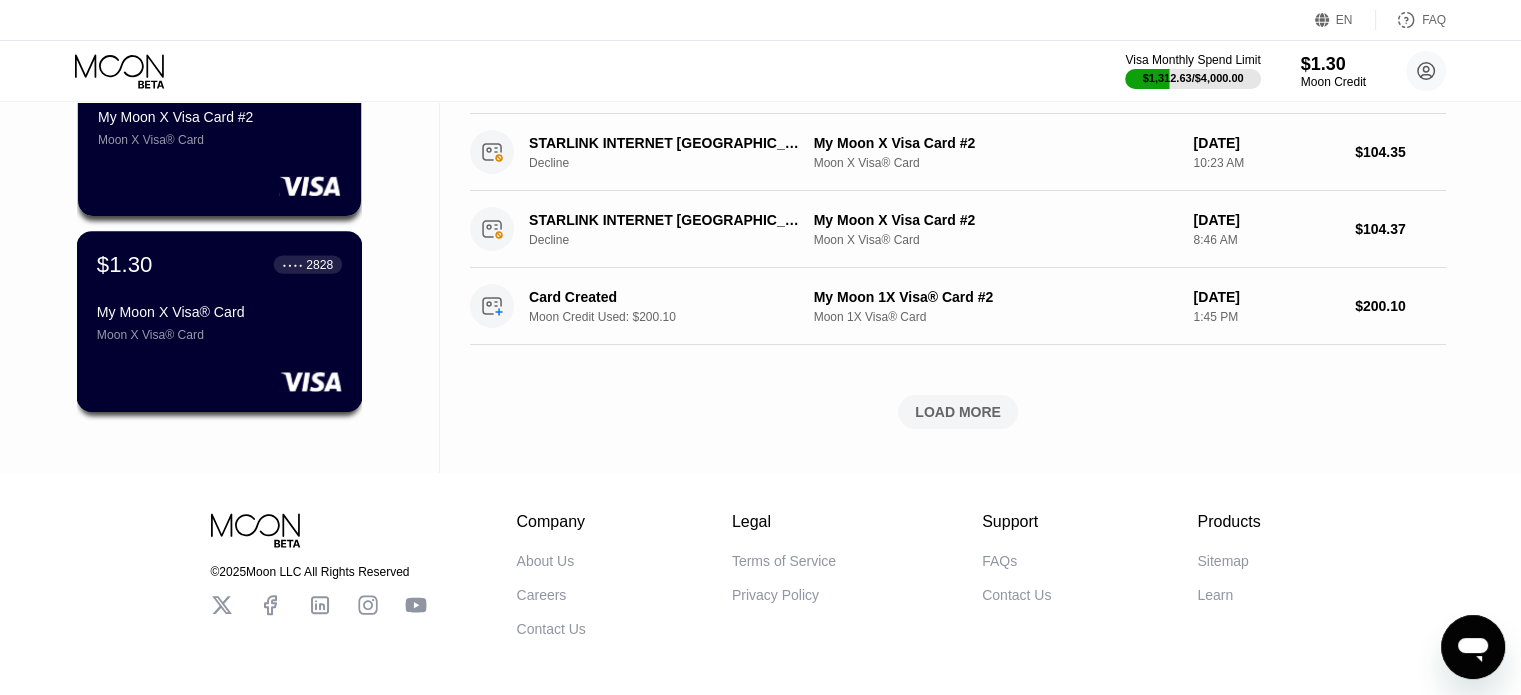 click on "Moon X Visa® Card" at bounding box center [219, 335] 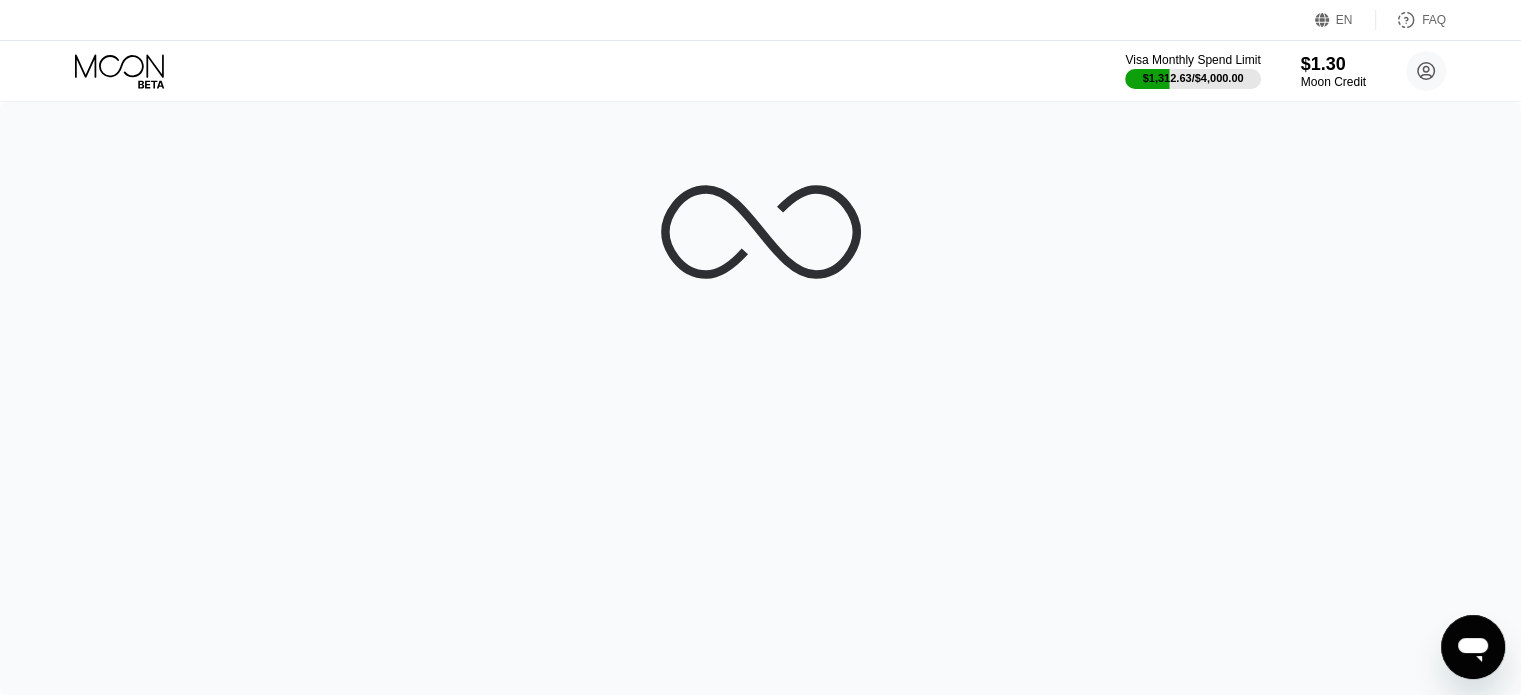 scroll, scrollTop: 0, scrollLeft: 0, axis: both 